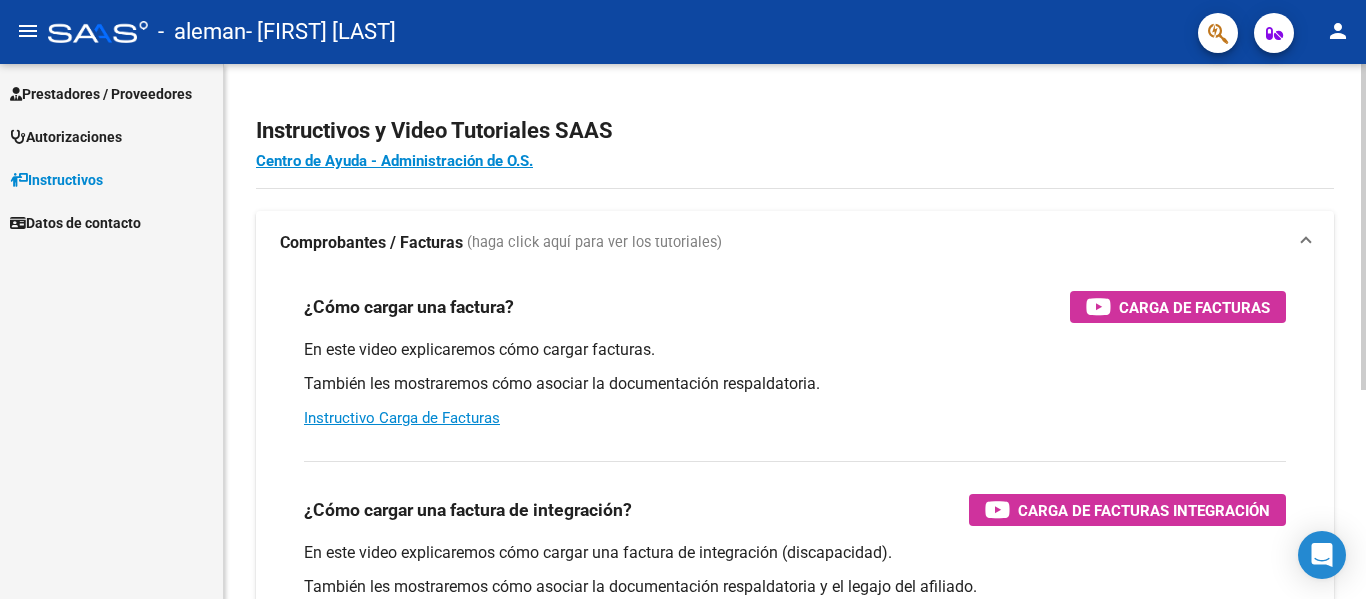 scroll, scrollTop: 0, scrollLeft: 0, axis: both 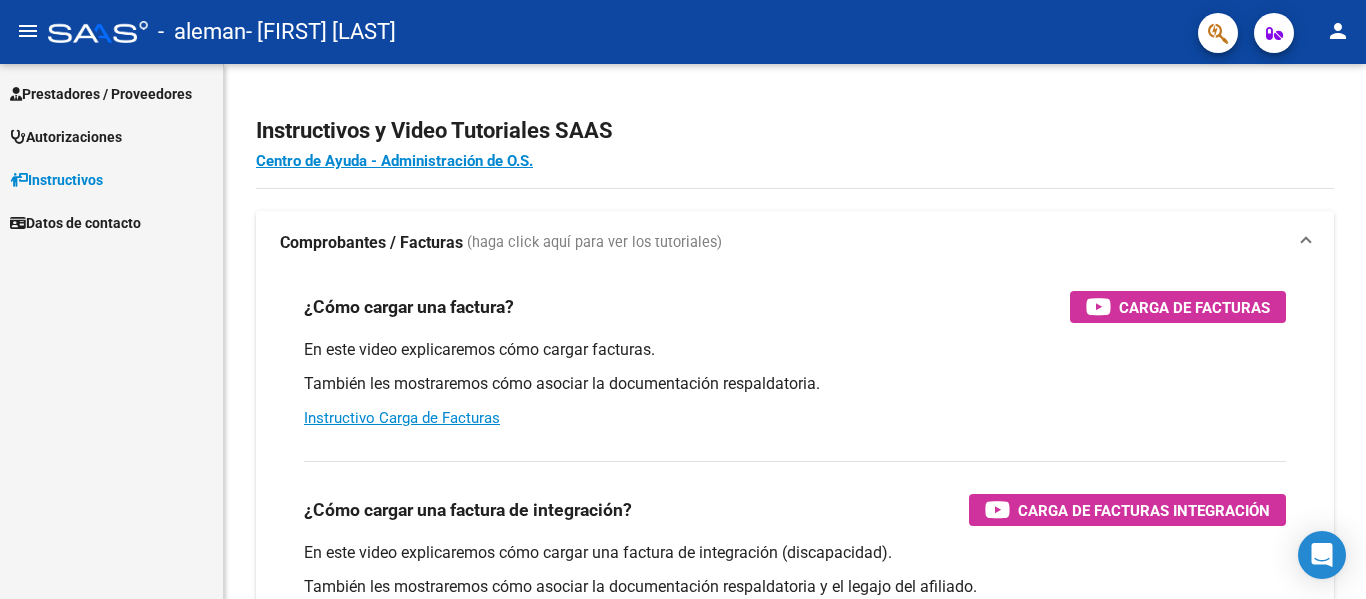 click on "Prestadores / Proveedores" at bounding box center (101, 94) 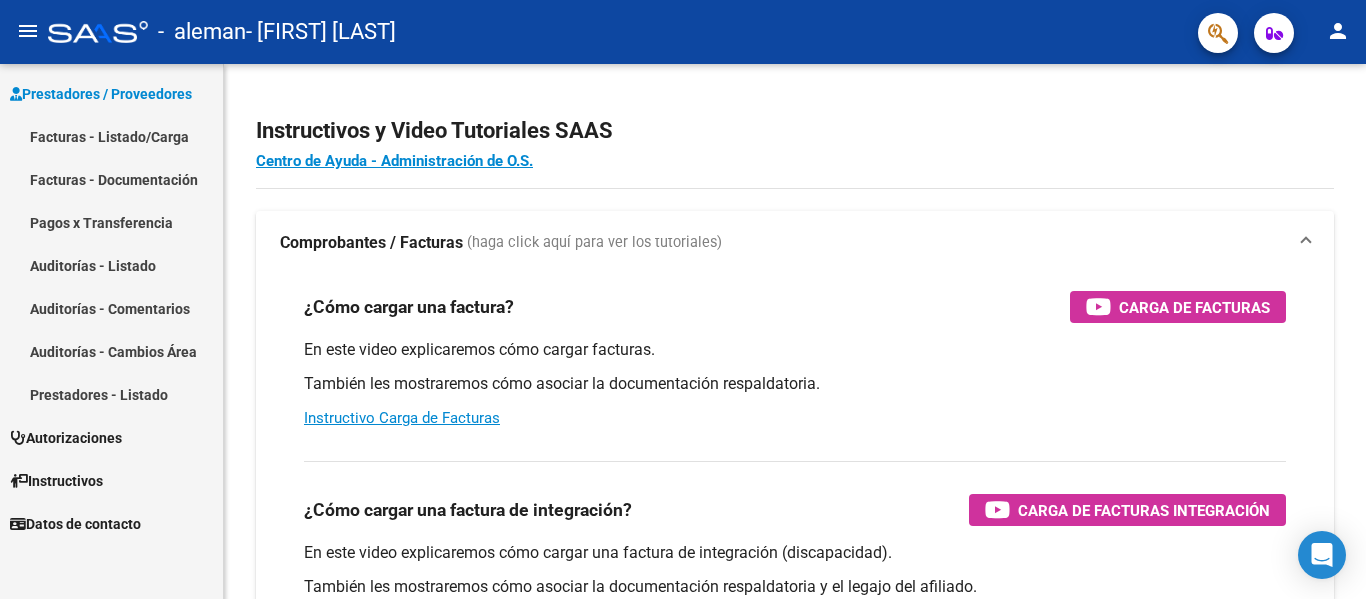 click on "Facturas - Listado/Carga" at bounding box center (111, 136) 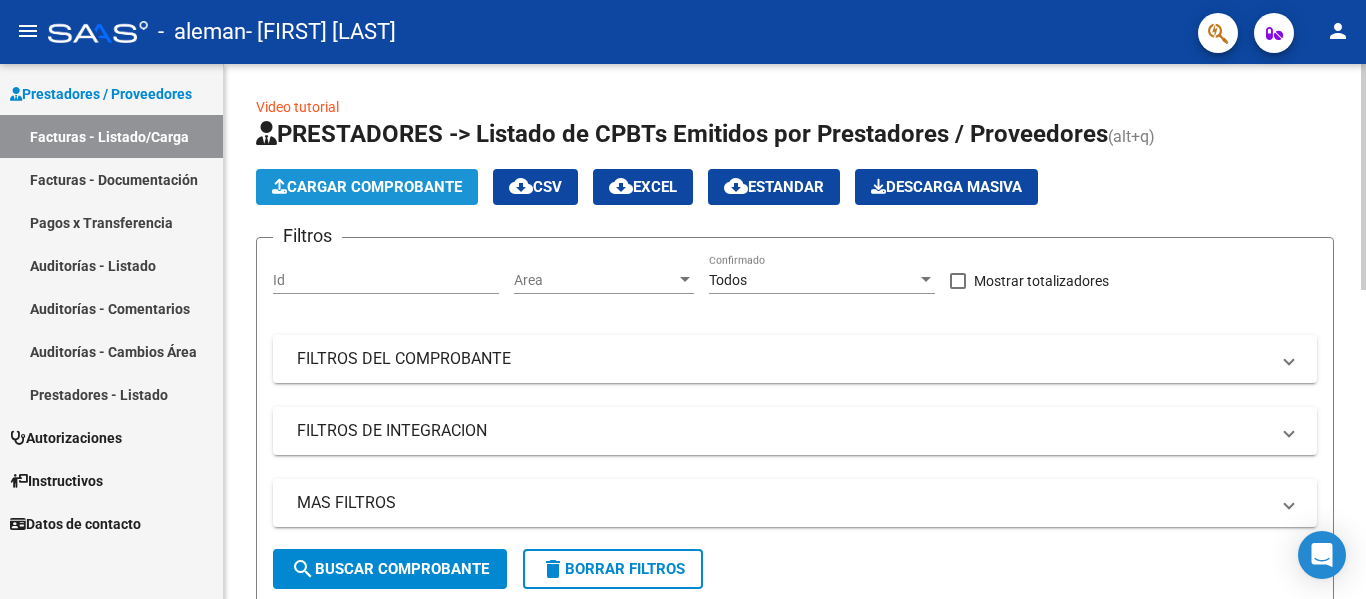 click on "Cargar Comprobante" 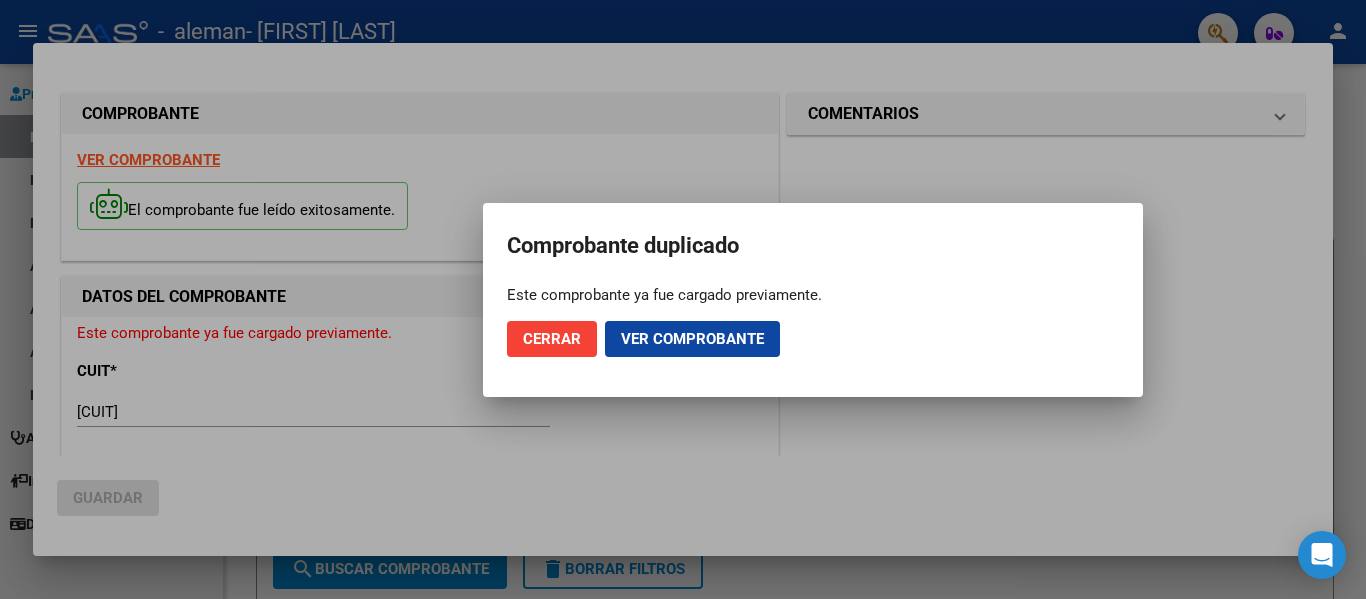 click at bounding box center (683, 299) 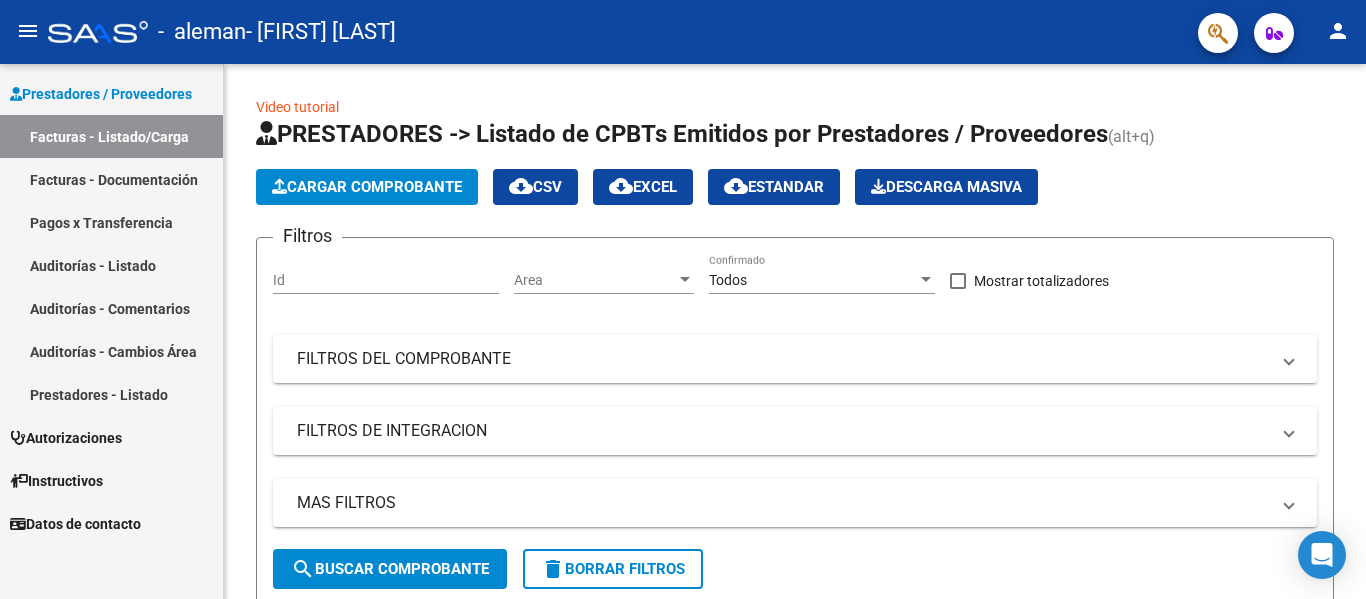 click on "Facturas - Documentación" at bounding box center (111, 179) 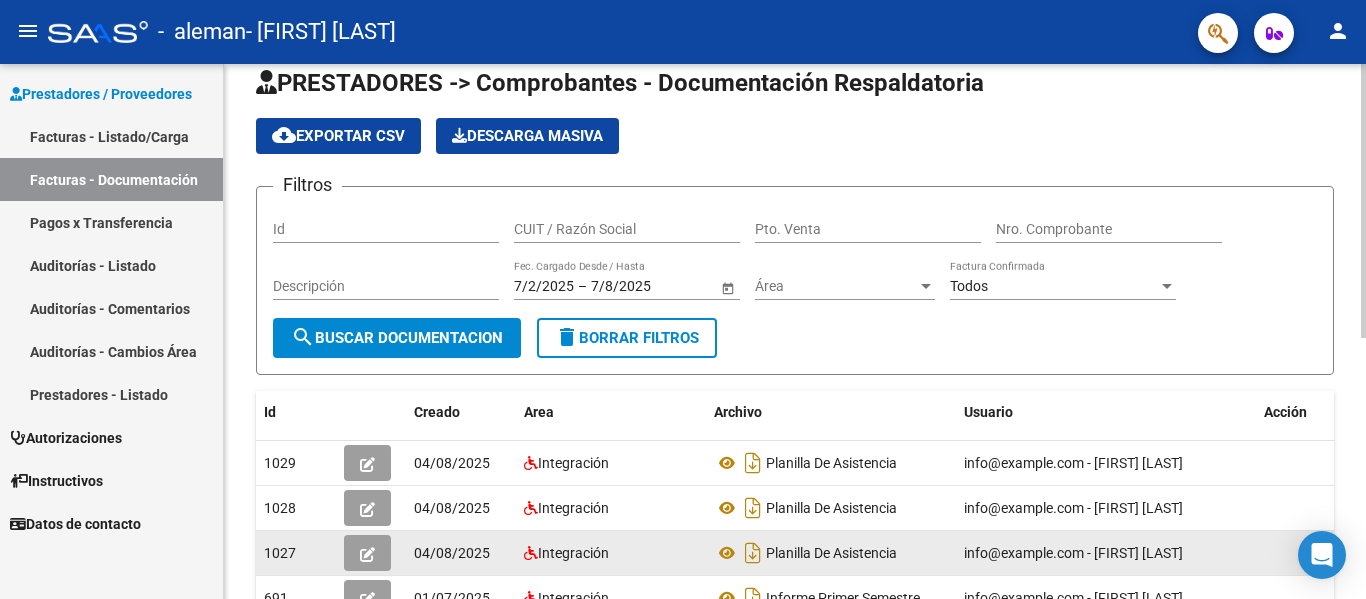 scroll, scrollTop: 0, scrollLeft: 0, axis: both 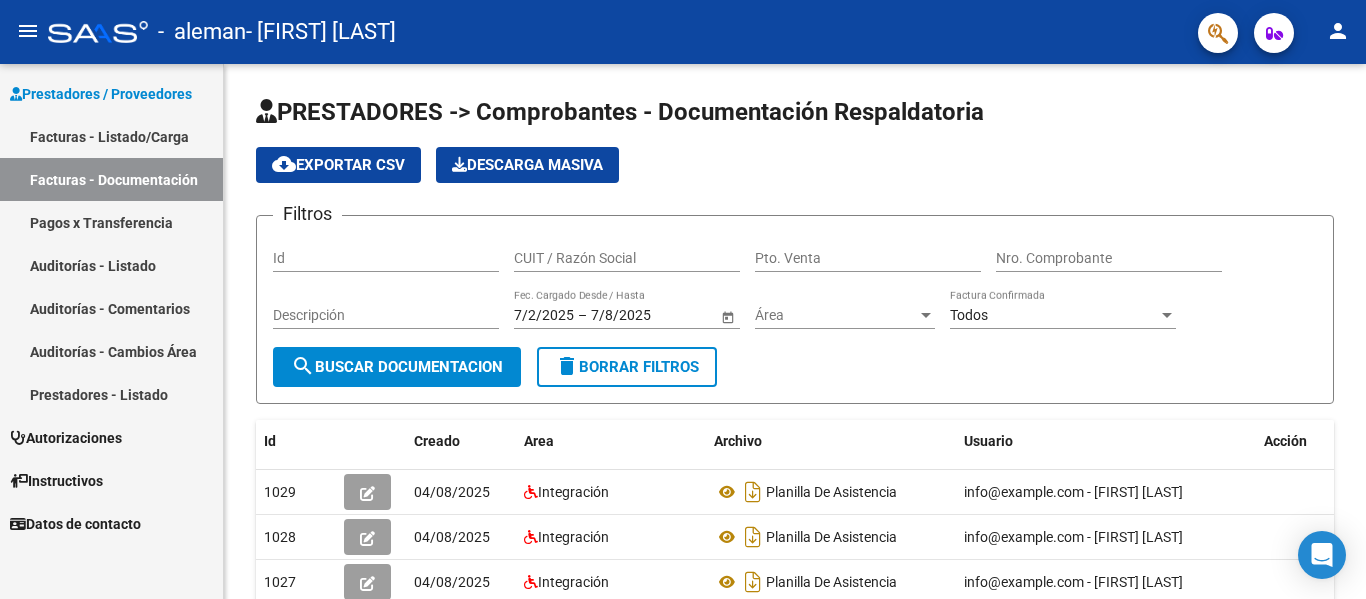 click on "Facturas - Listado/Carga" at bounding box center [111, 136] 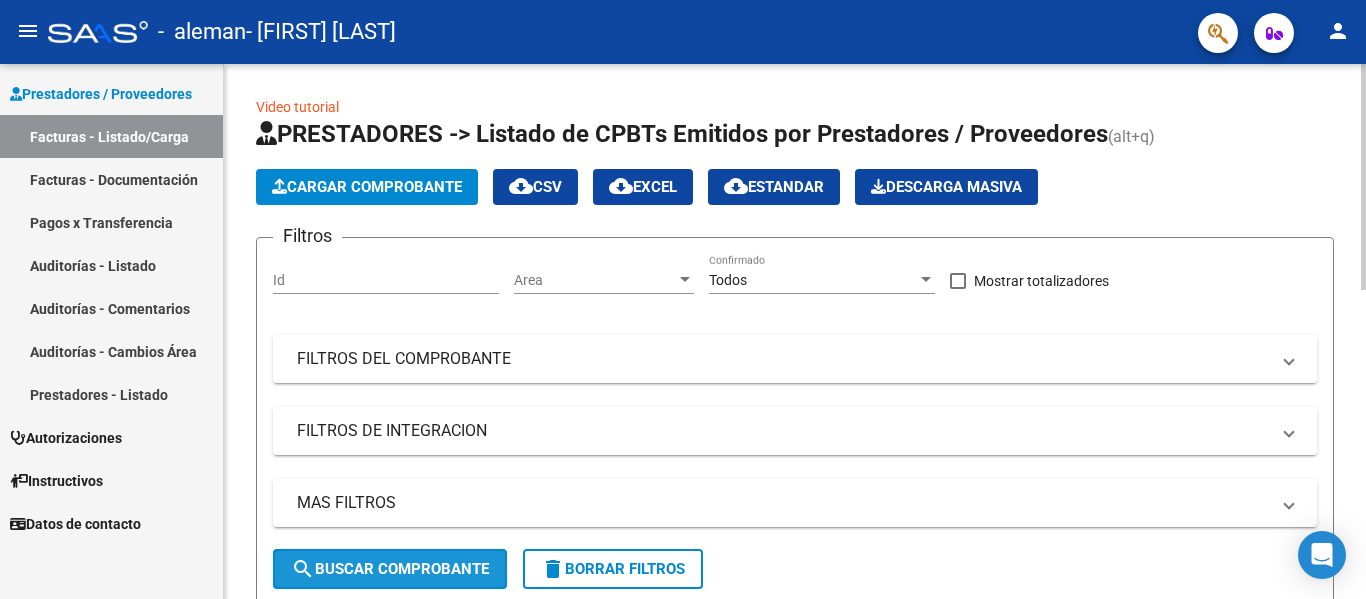click on "search  Buscar Comprobante" 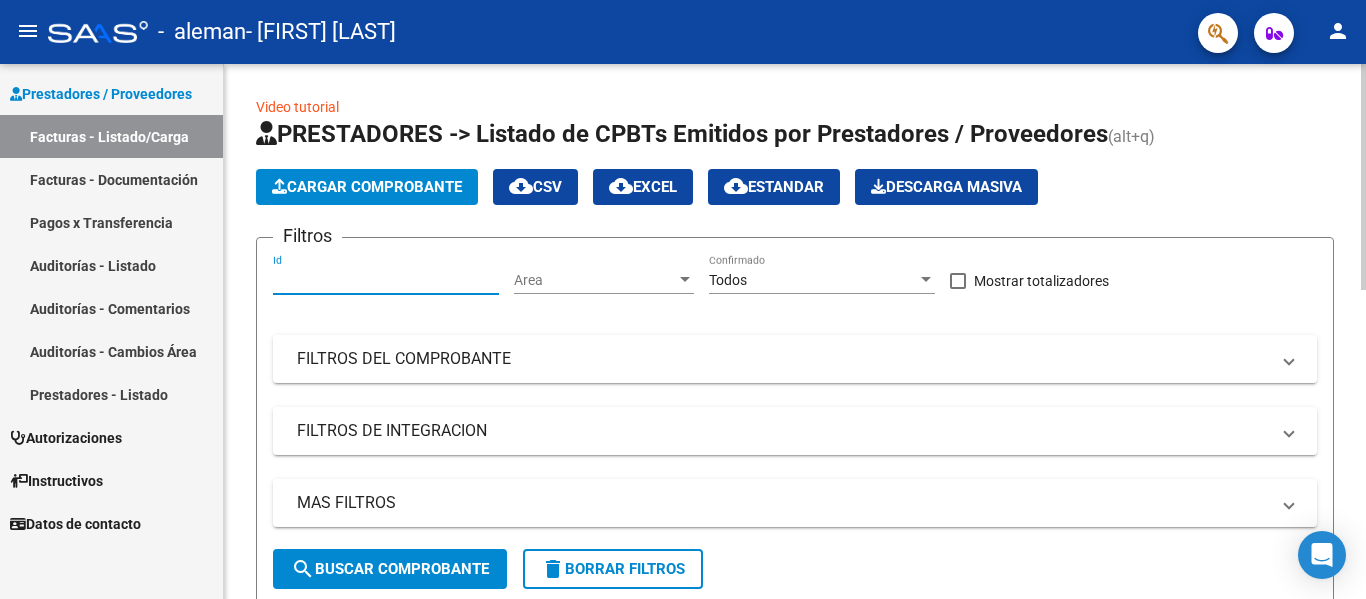 click on "Id" at bounding box center (386, 280) 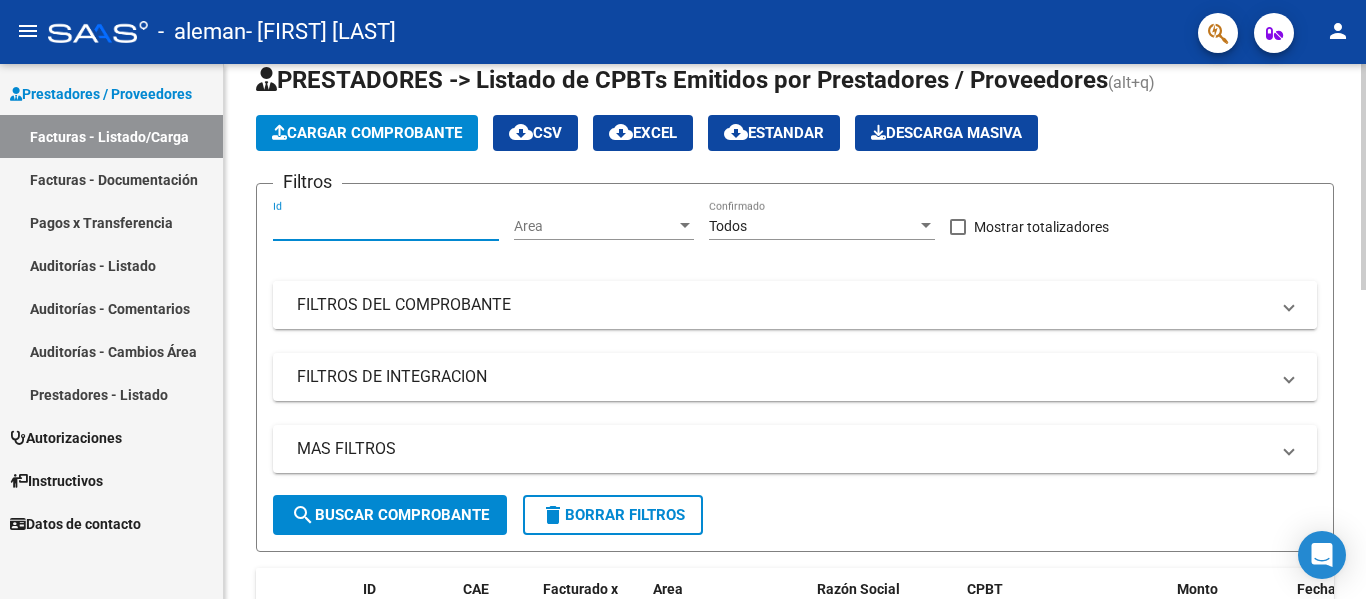 scroll, scrollTop: 100, scrollLeft: 0, axis: vertical 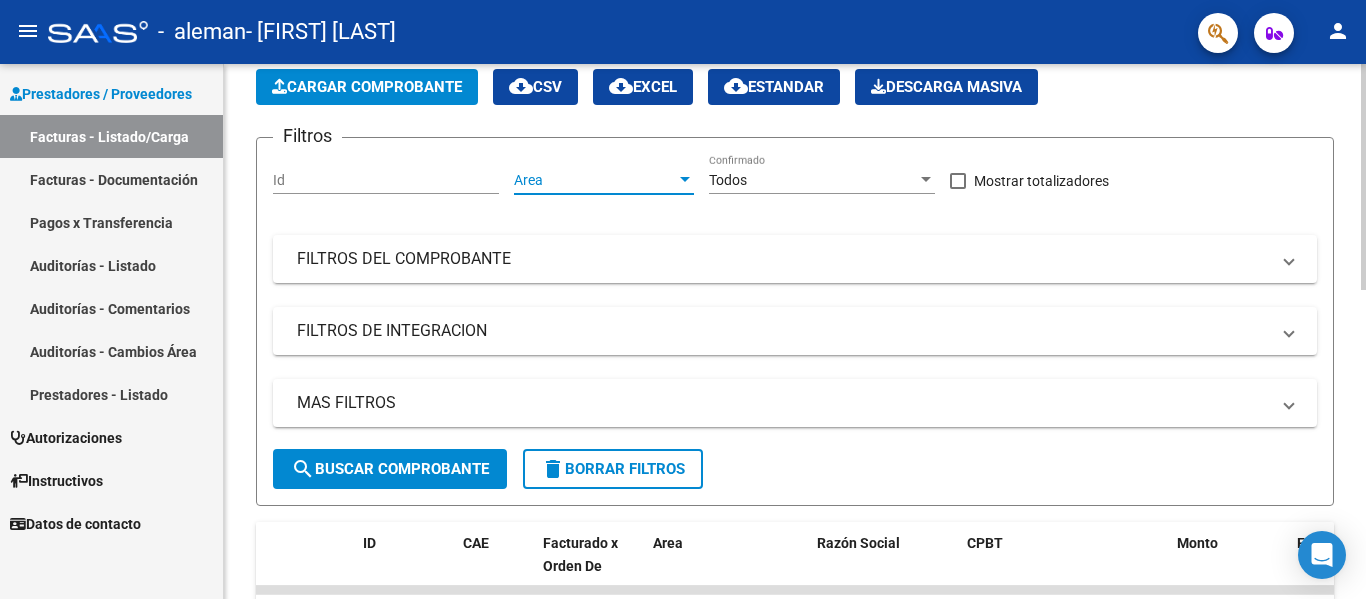 click on "Area" at bounding box center [595, 180] 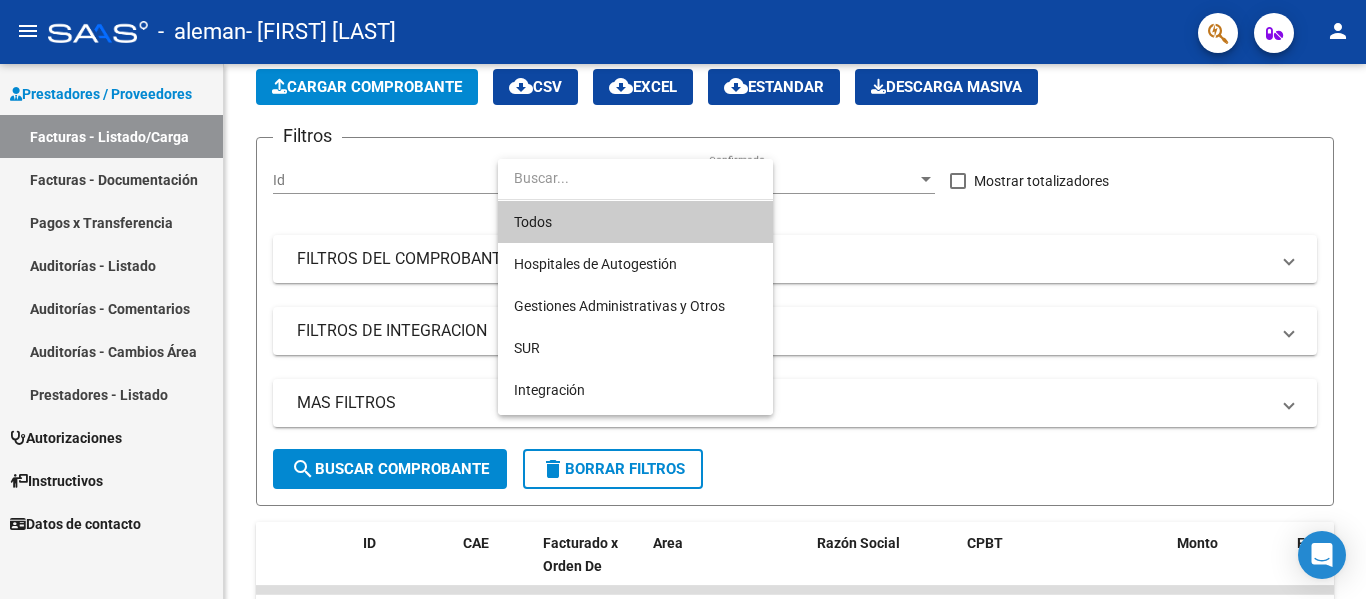 click at bounding box center (683, 299) 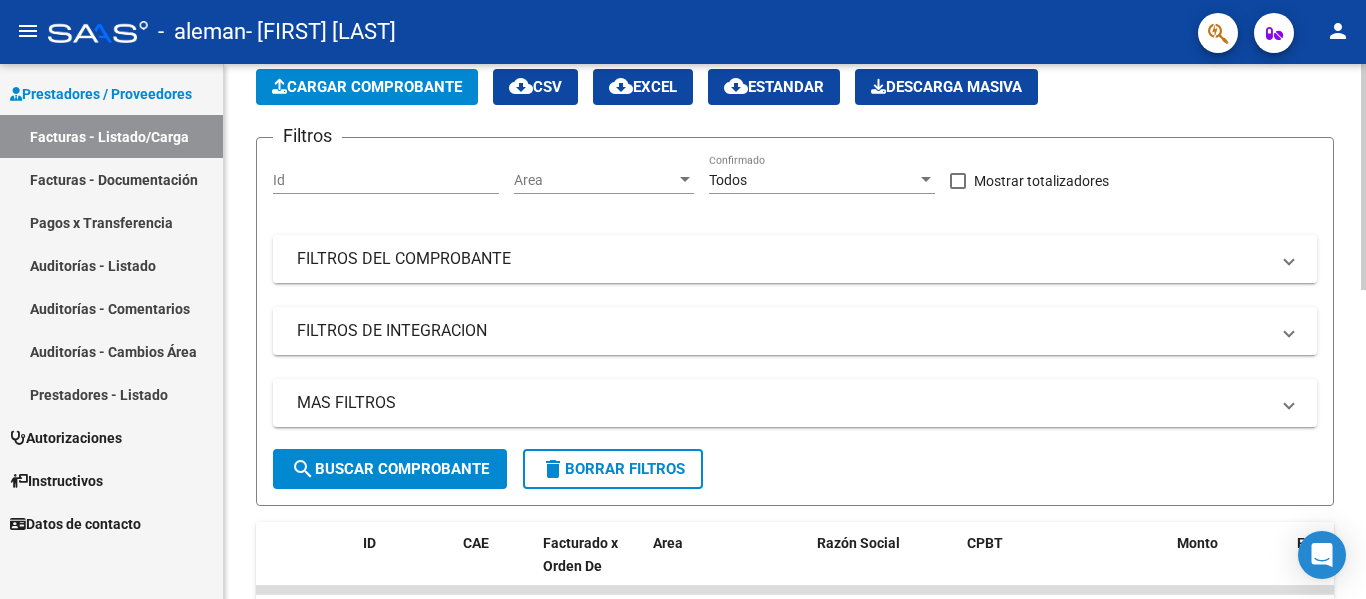 click on "FILTROS DEL COMPROBANTE" at bounding box center (795, 259) 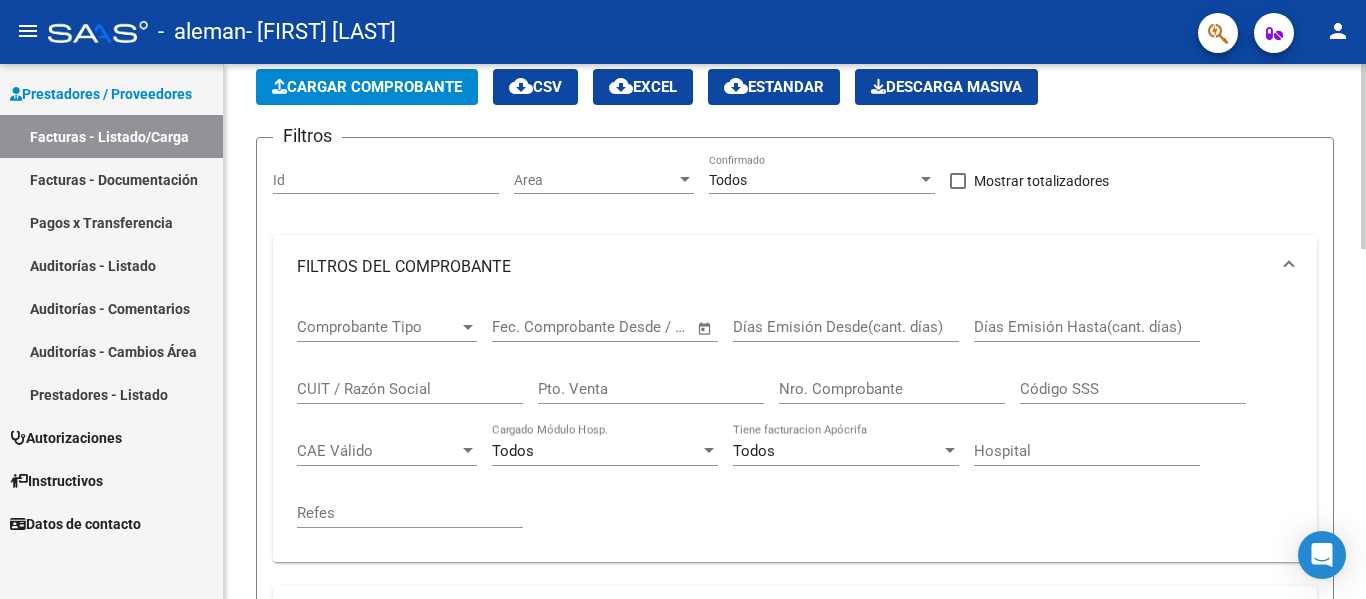 scroll, scrollTop: 200, scrollLeft: 0, axis: vertical 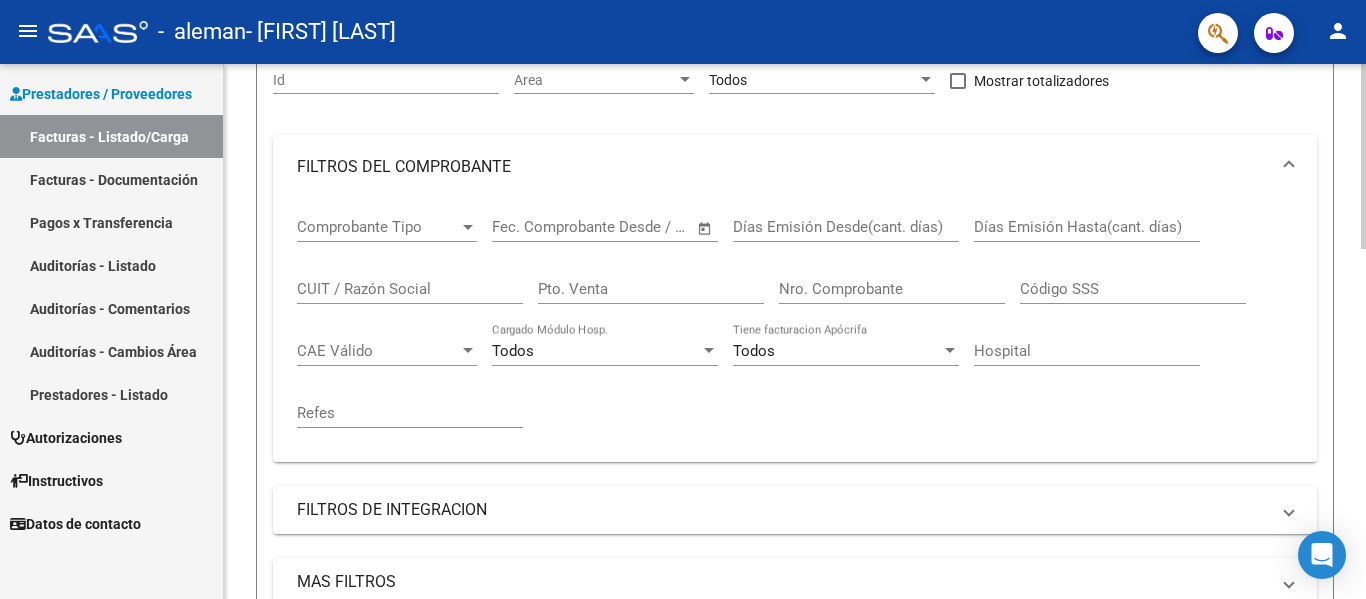 click on "Comprobante Tipo" at bounding box center (378, 227) 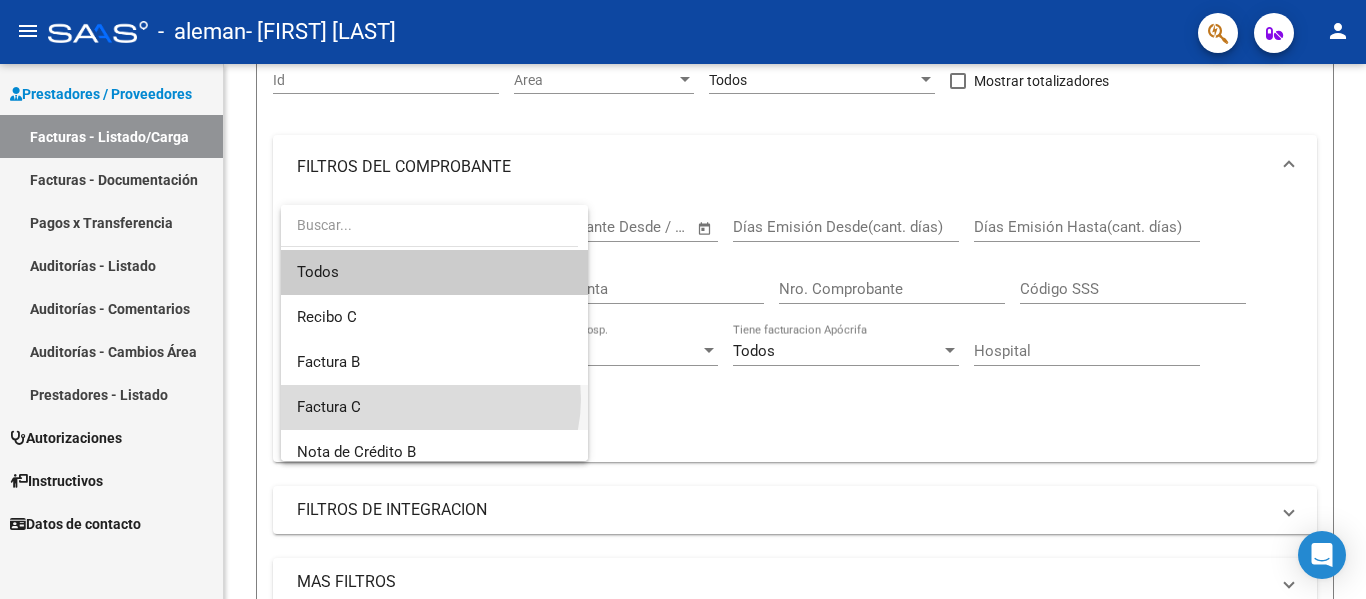 click on "Factura C" at bounding box center (434, 407) 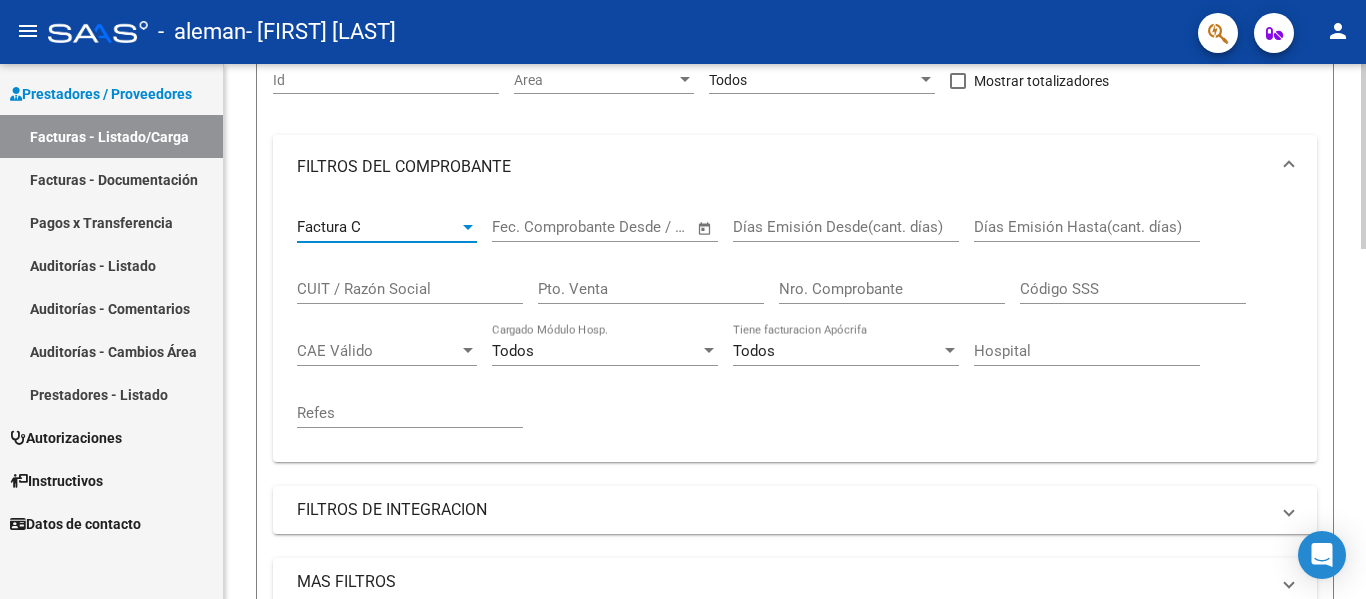 click at bounding box center (623, 227) 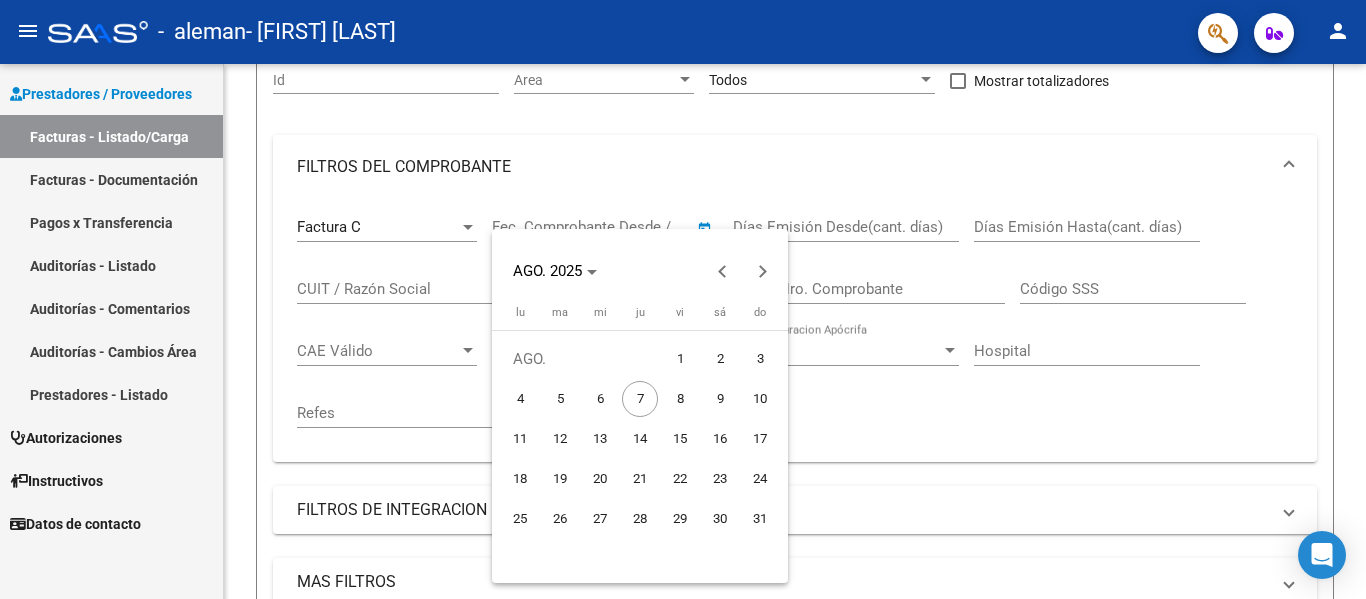 click on "1" at bounding box center (680, 359) 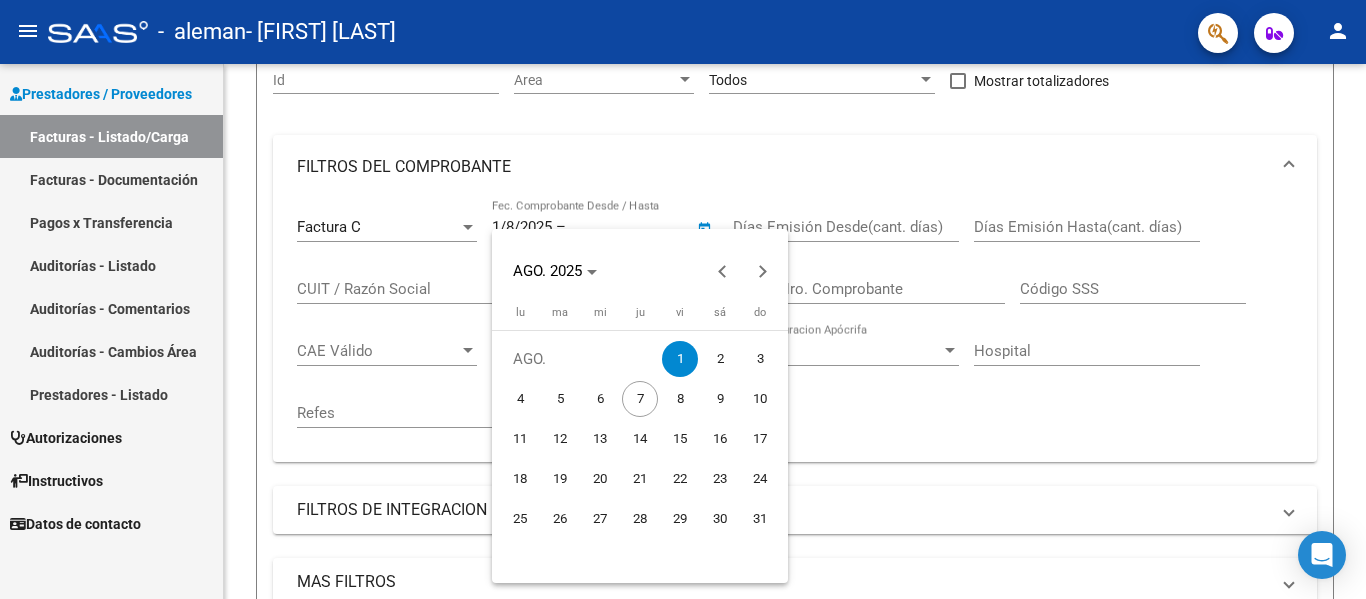 click at bounding box center [683, 299] 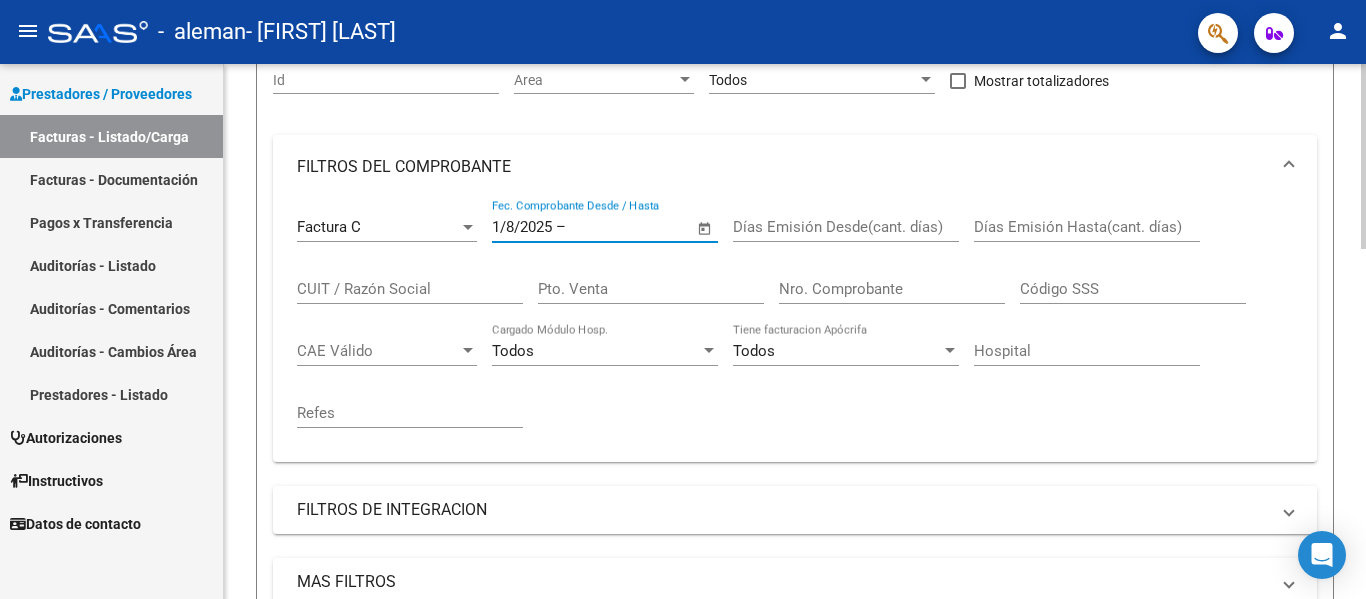 click on "CUIT / Razón Social" at bounding box center (410, 289) 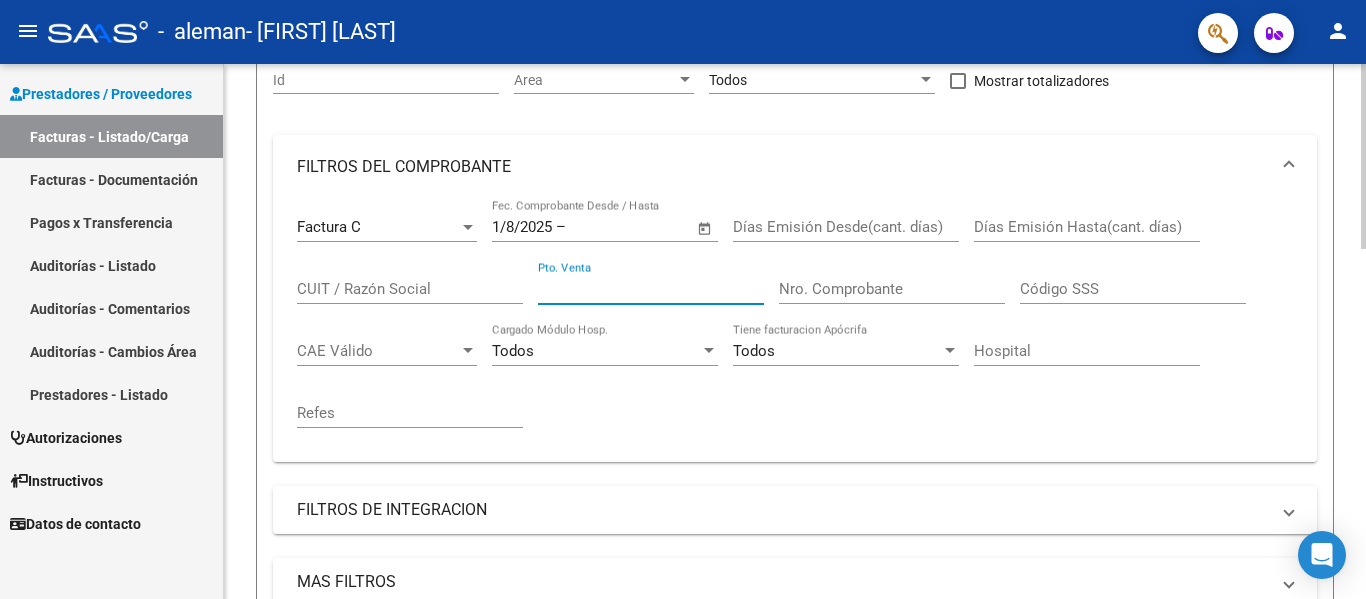 click on "Pto. Venta" at bounding box center (651, 289) 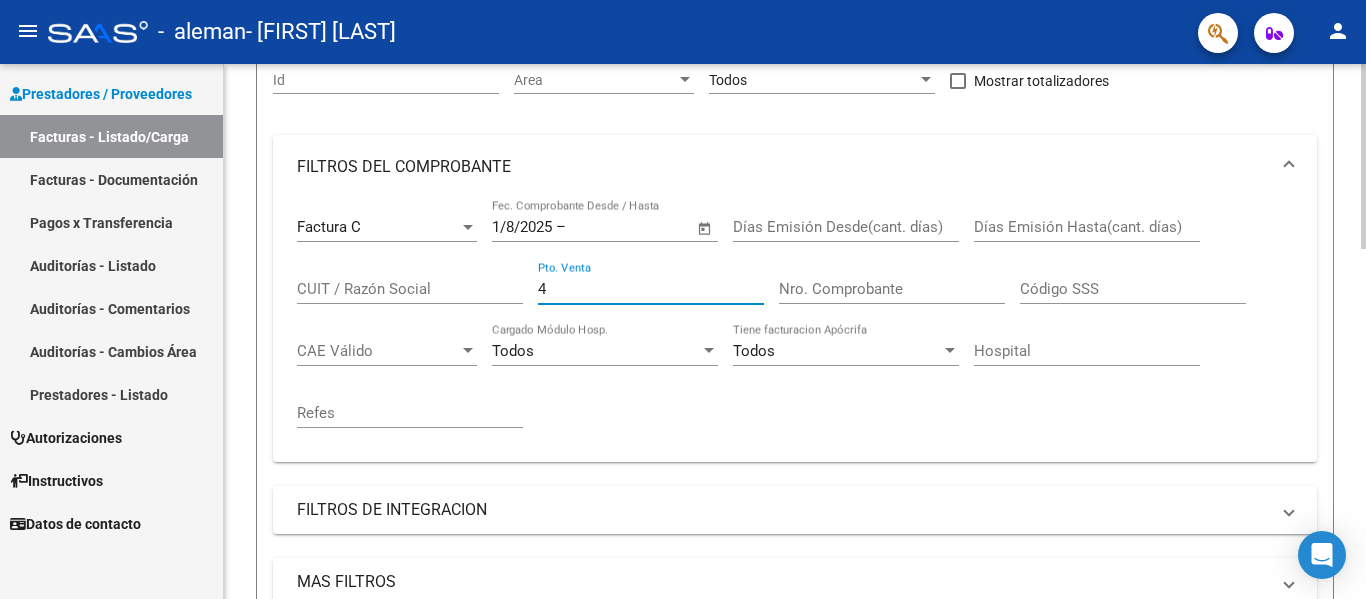 type on "4" 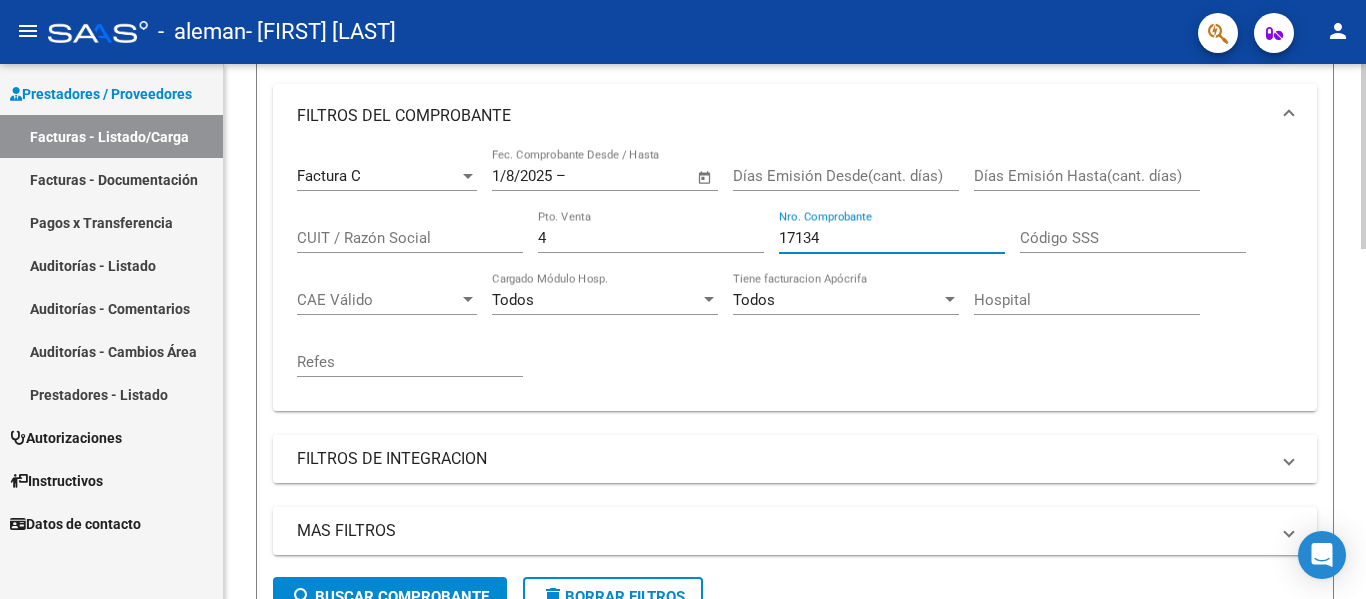 scroll, scrollTop: 300, scrollLeft: 0, axis: vertical 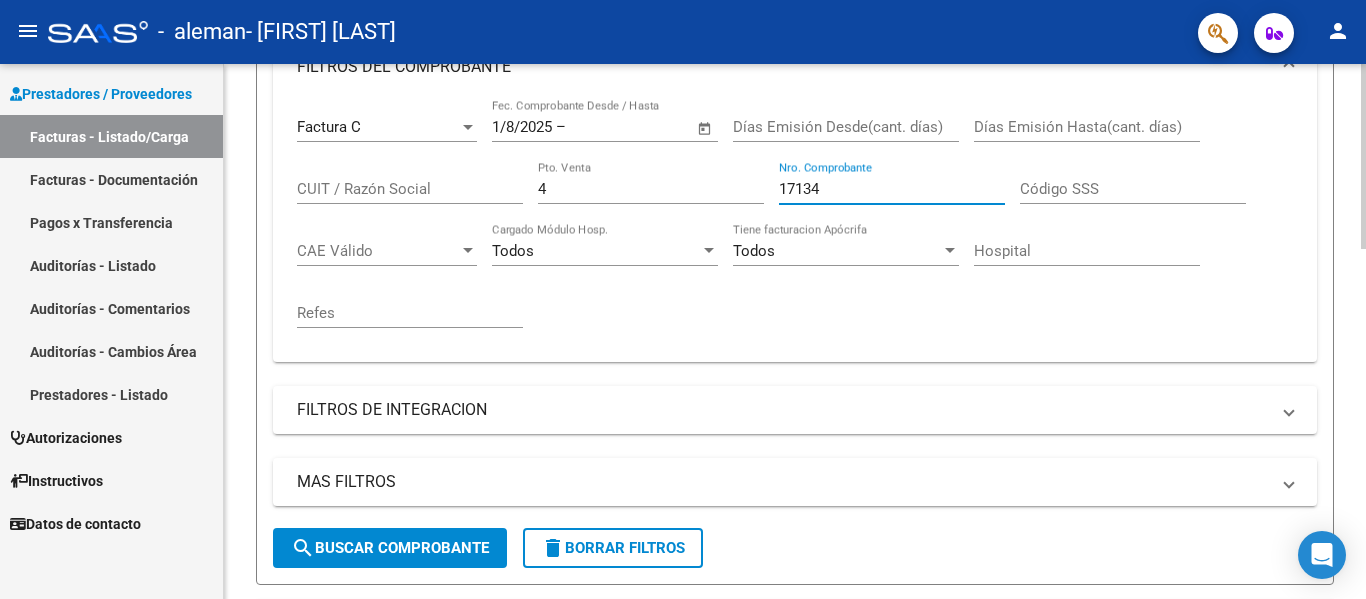 type on "17134" 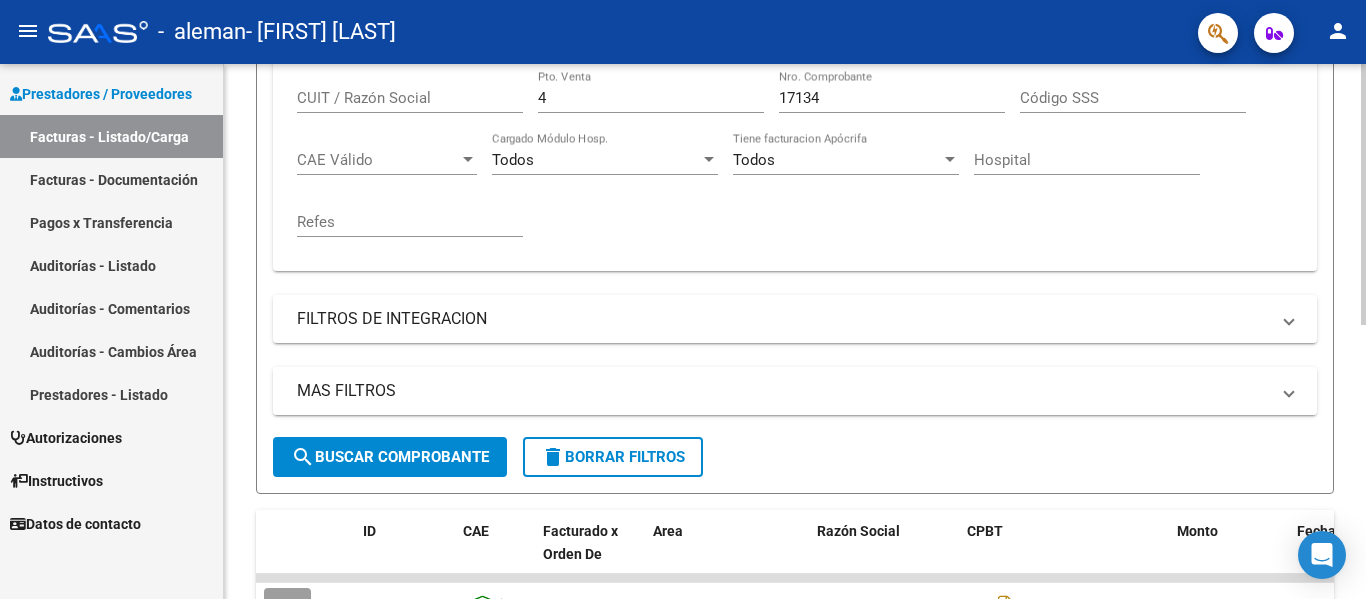 scroll, scrollTop: 562, scrollLeft: 0, axis: vertical 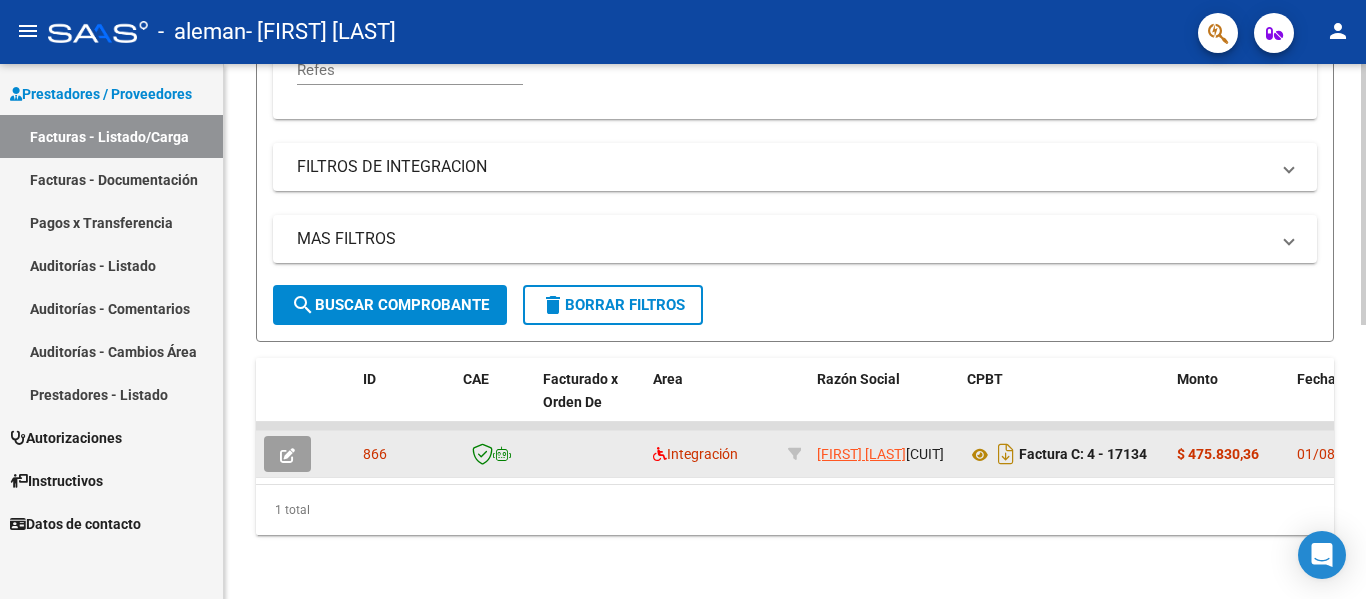 click 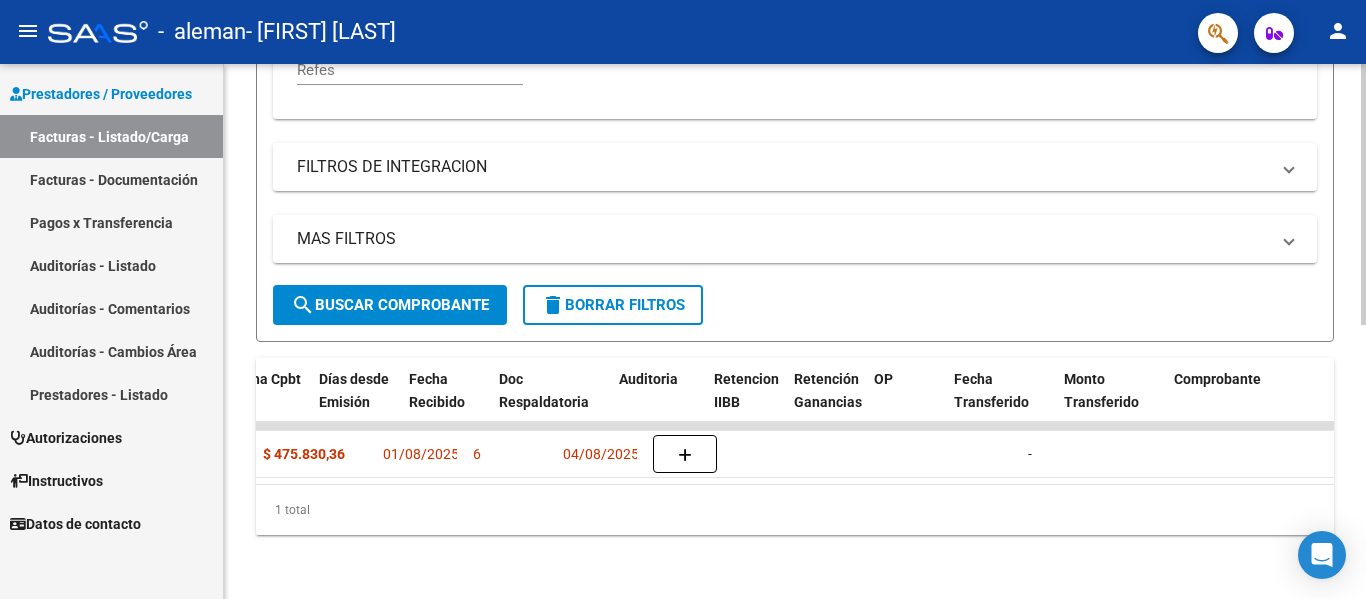 scroll, scrollTop: 0, scrollLeft: 0, axis: both 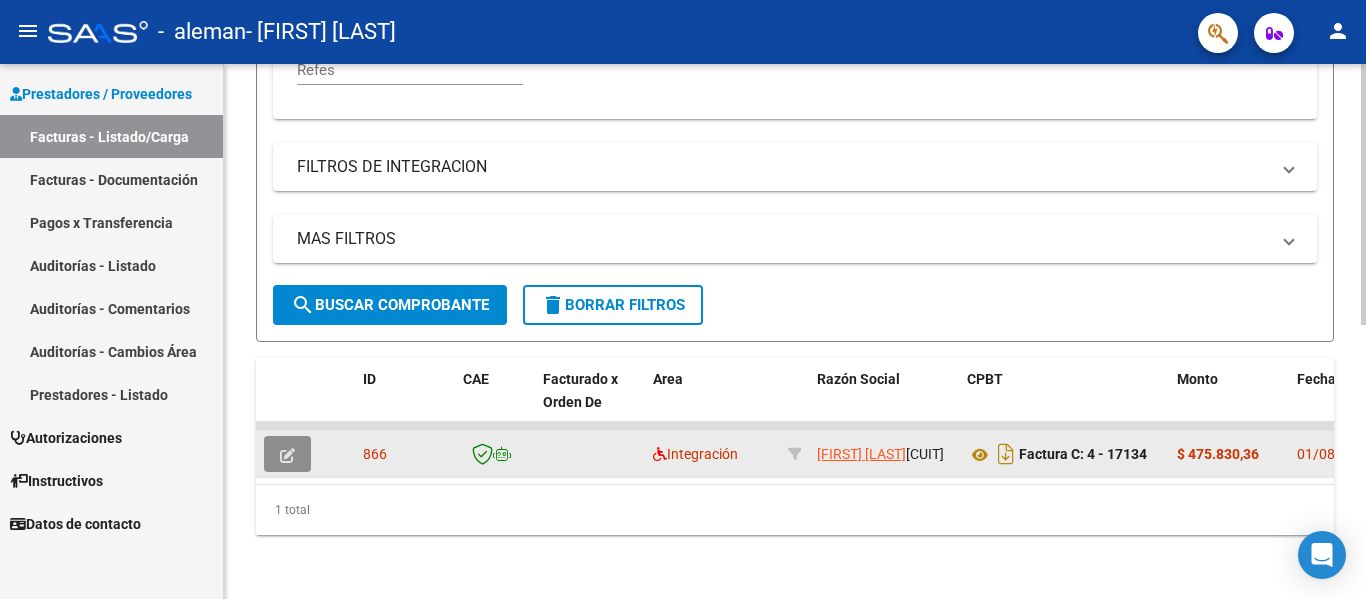 click 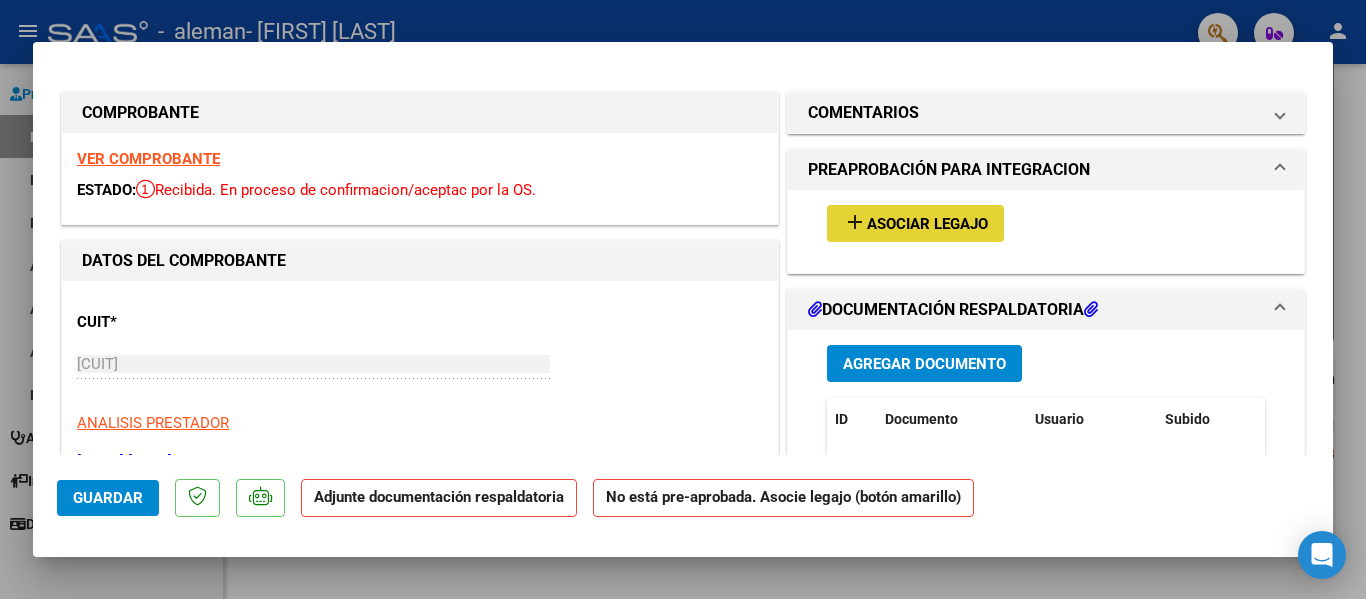 click on "Asociar Legajo" at bounding box center (927, 224) 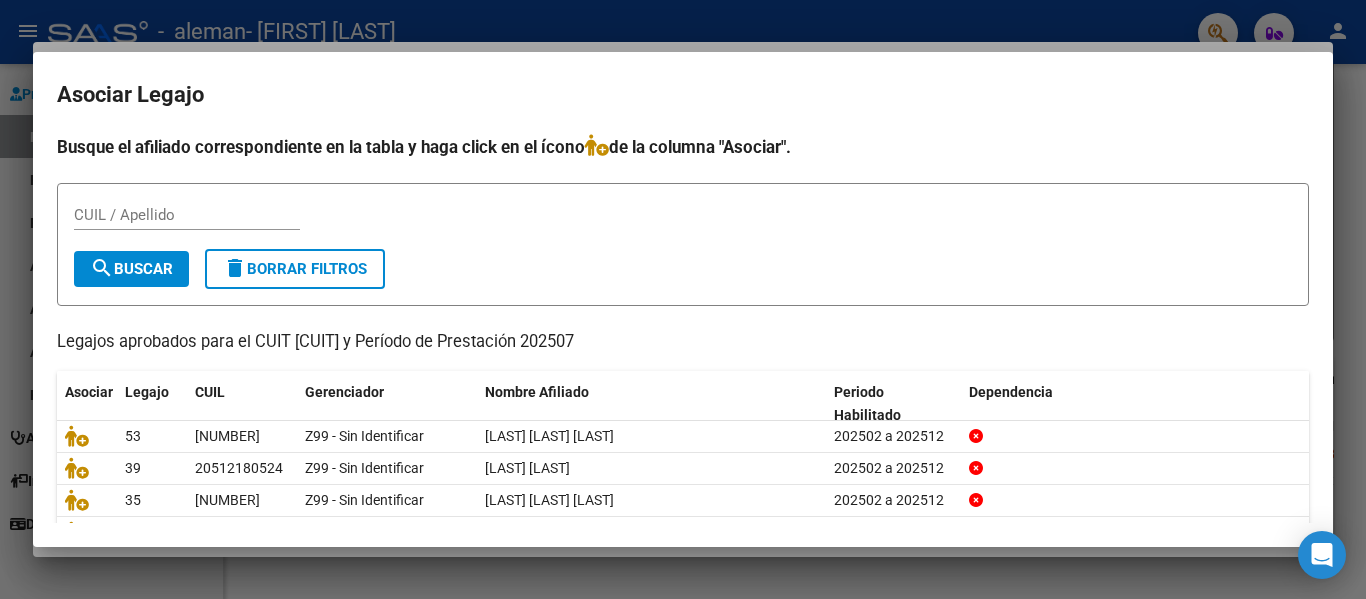 click at bounding box center (683, 299) 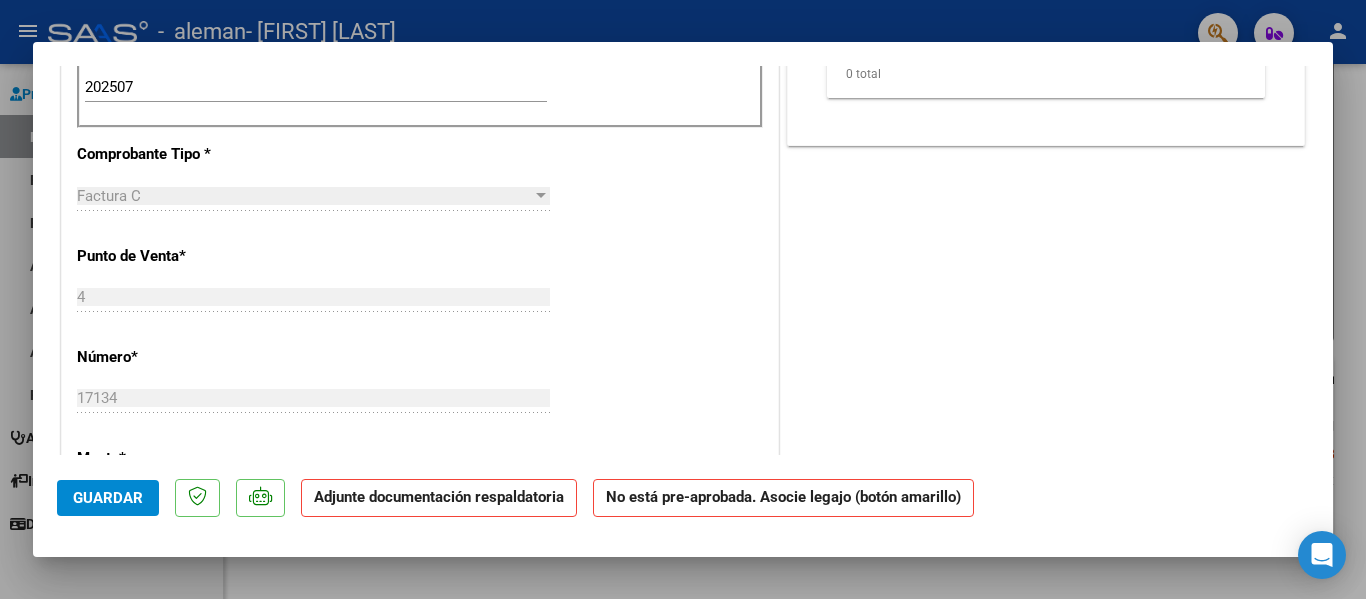 scroll, scrollTop: 700, scrollLeft: 0, axis: vertical 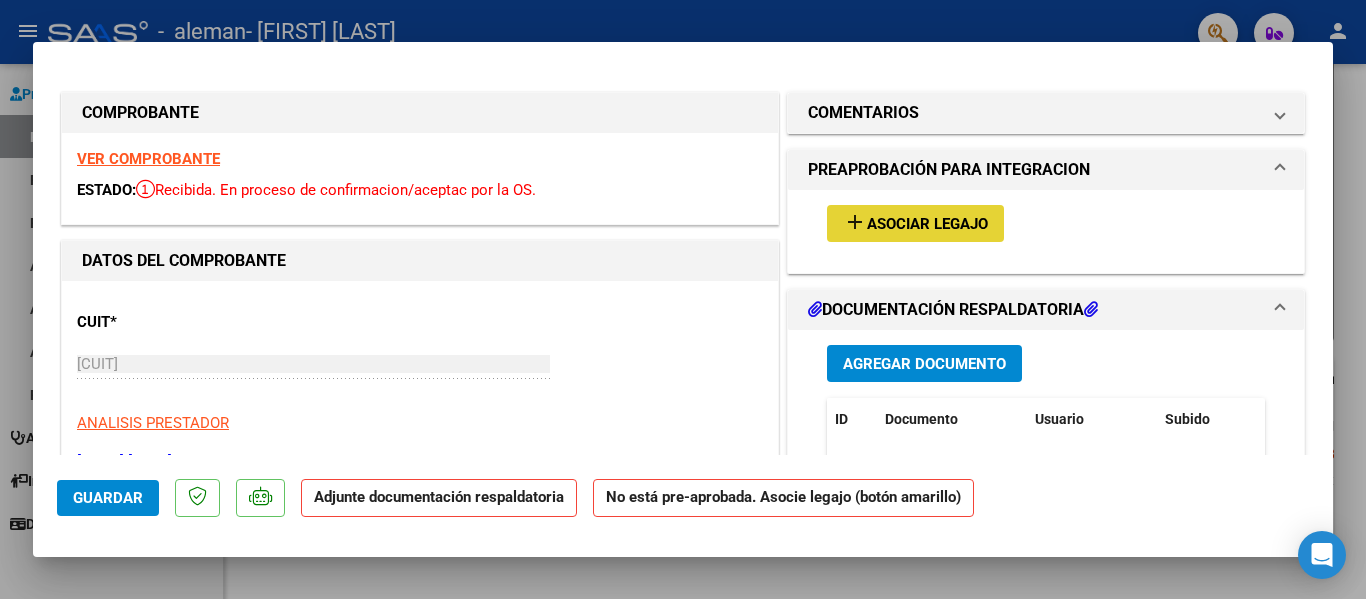 click on "Asociar Legajo" at bounding box center [927, 224] 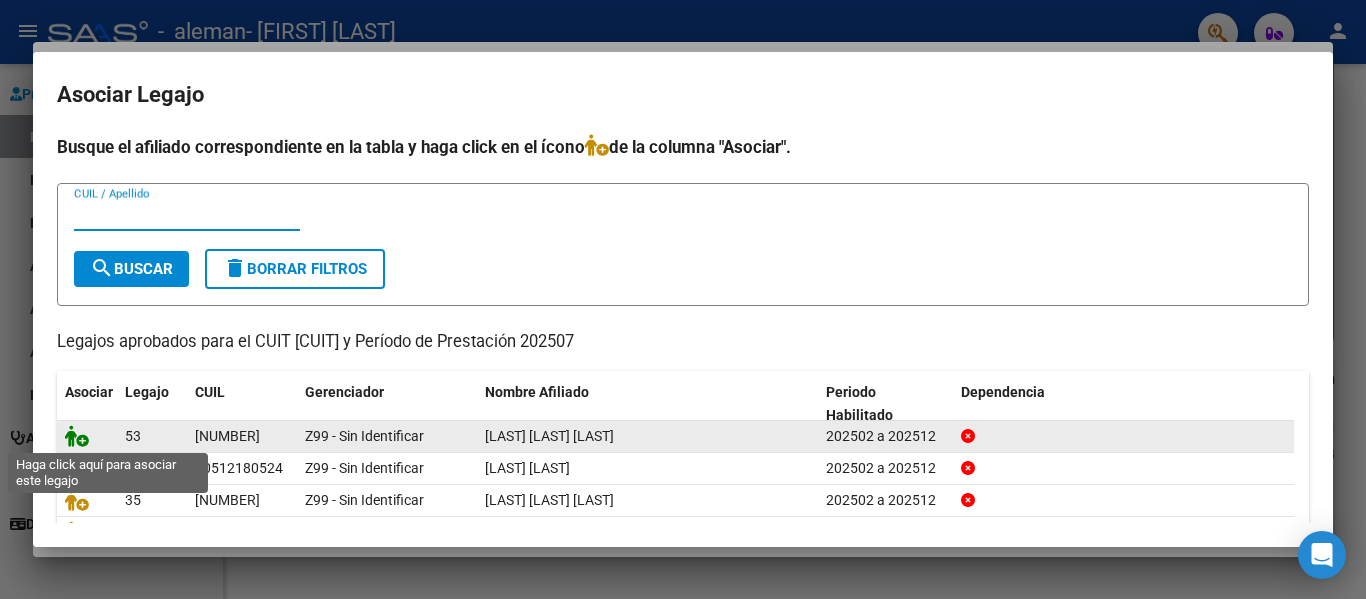 click 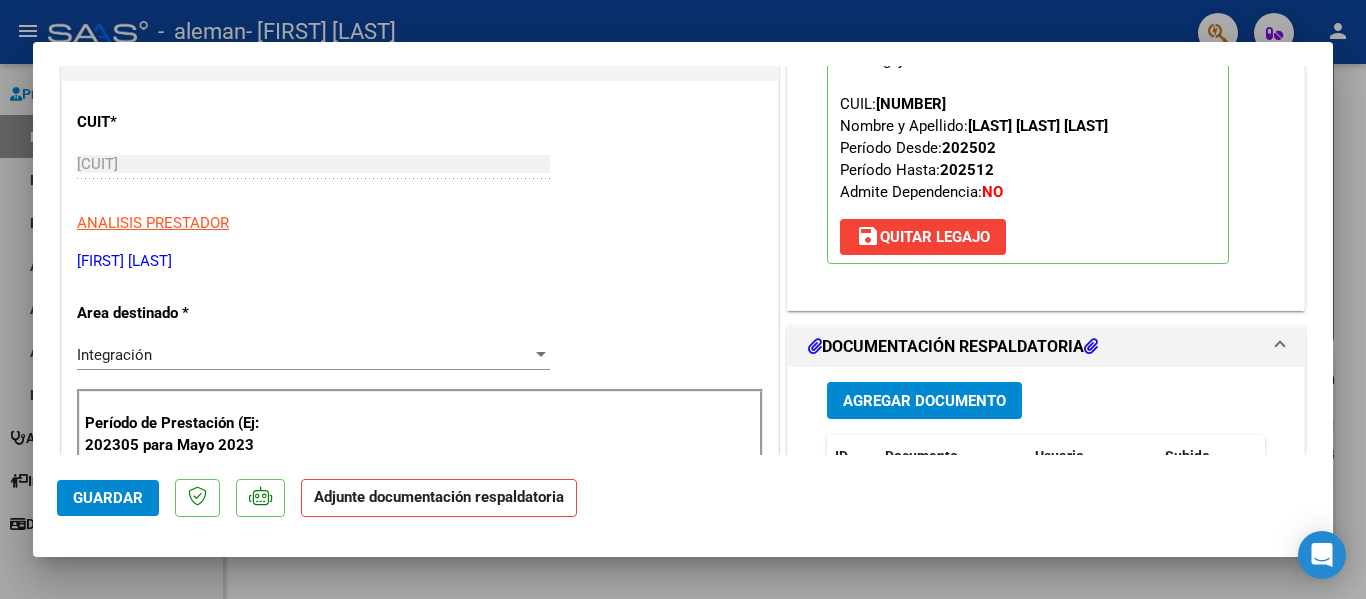 scroll, scrollTop: 300, scrollLeft: 0, axis: vertical 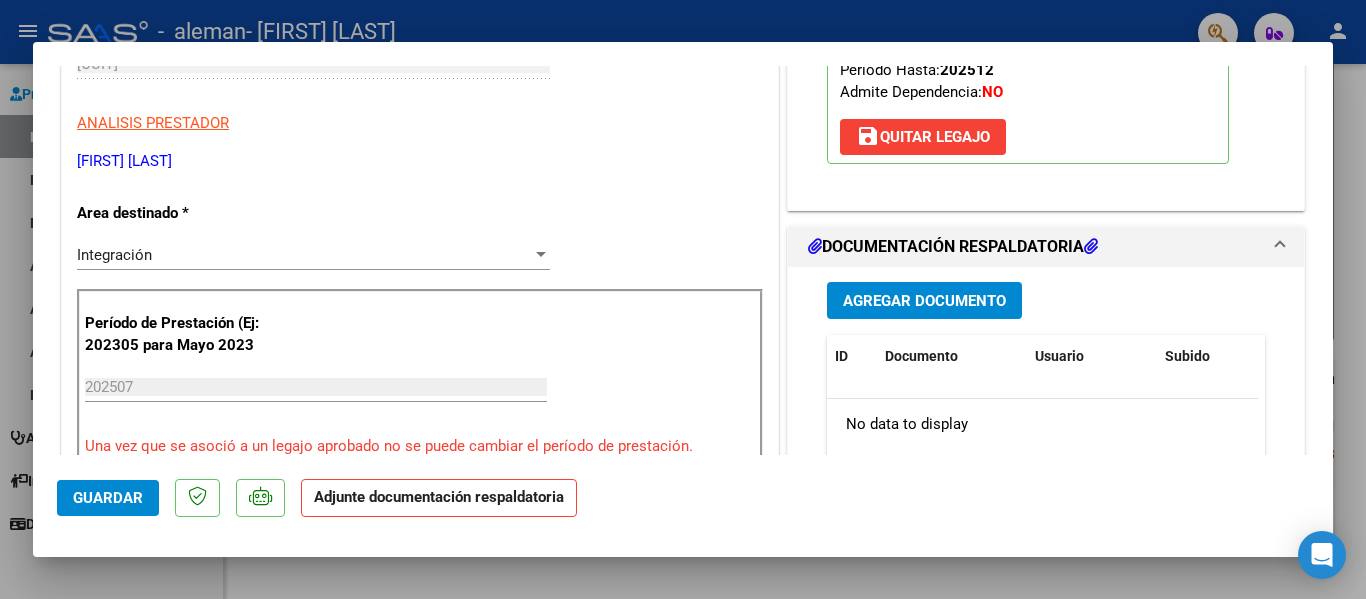 click on "Agregar Documento" at bounding box center (924, 301) 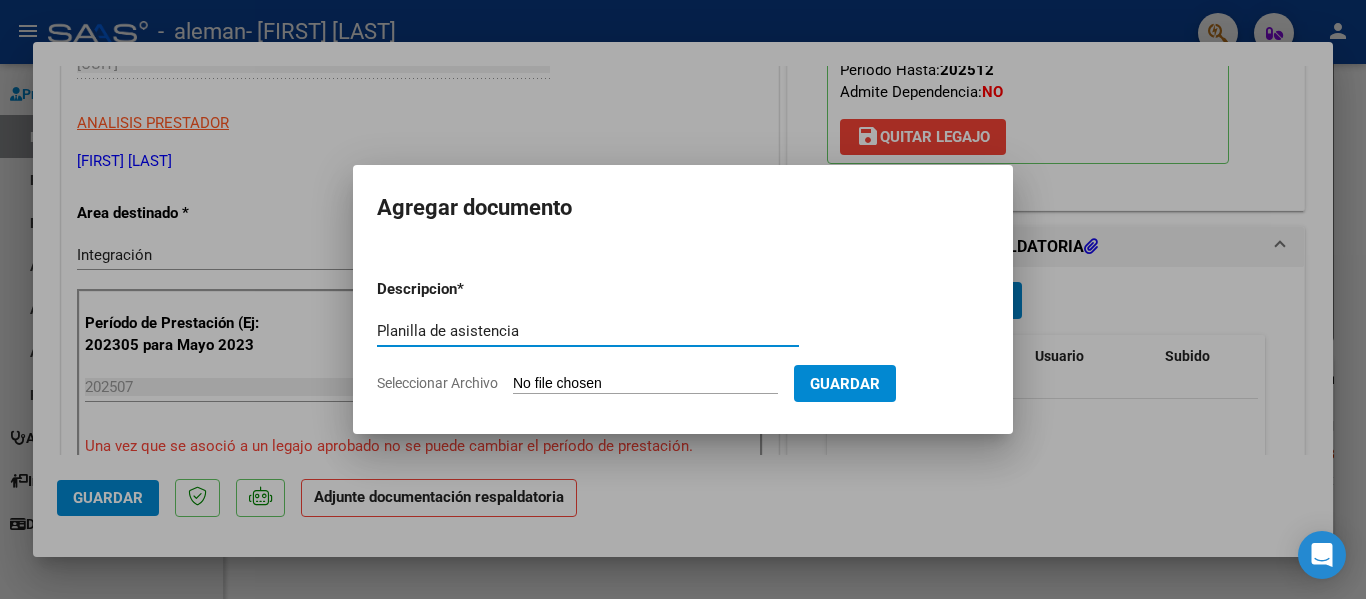 type on "Planilla de asistencia" 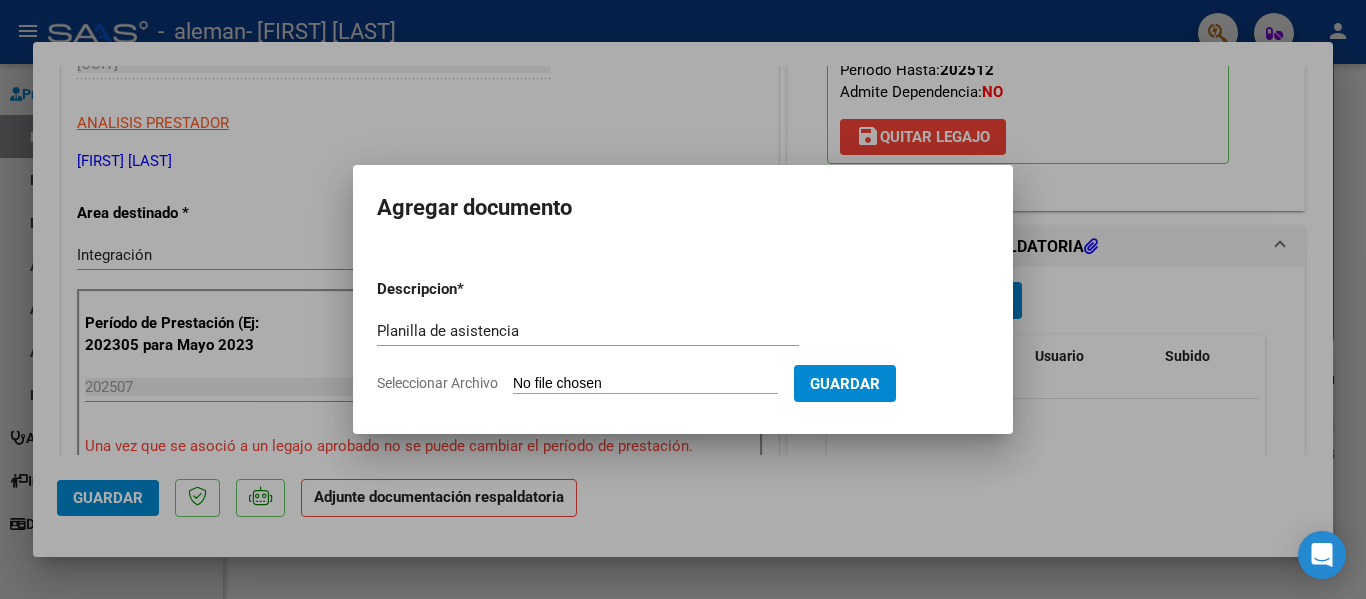 type on "C:\fakepath\[LAST] [LAST] Planilla asistencia JULIO 2025.pdf" 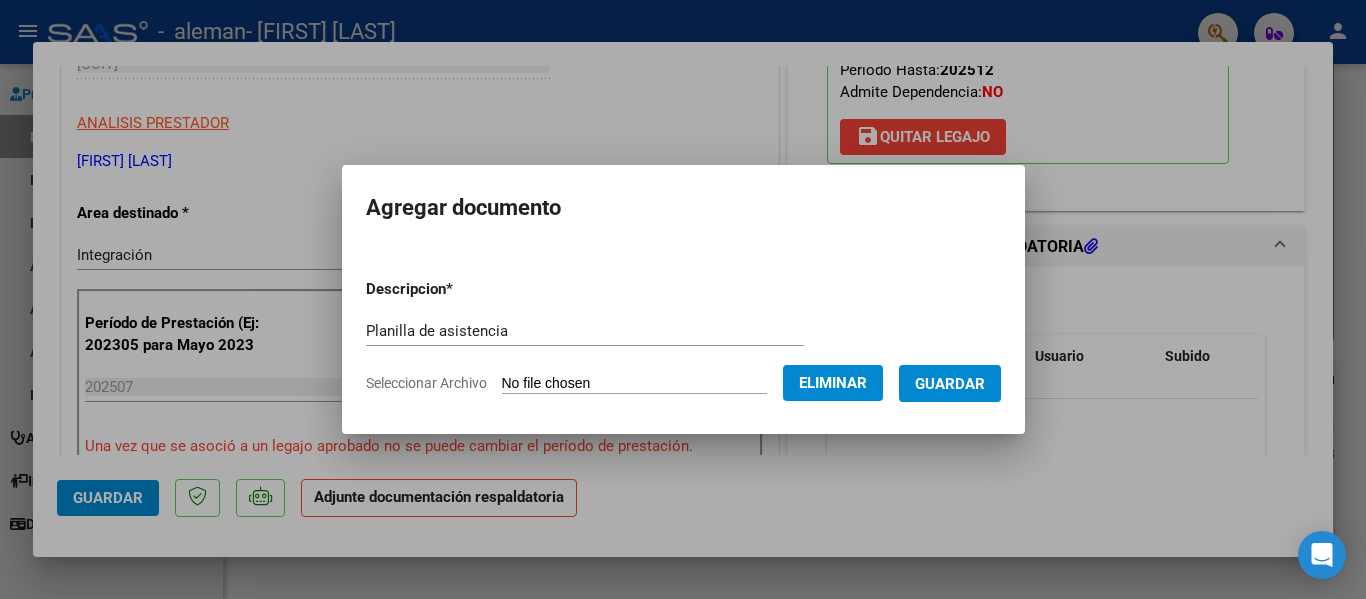 click on "Guardar" at bounding box center [950, 384] 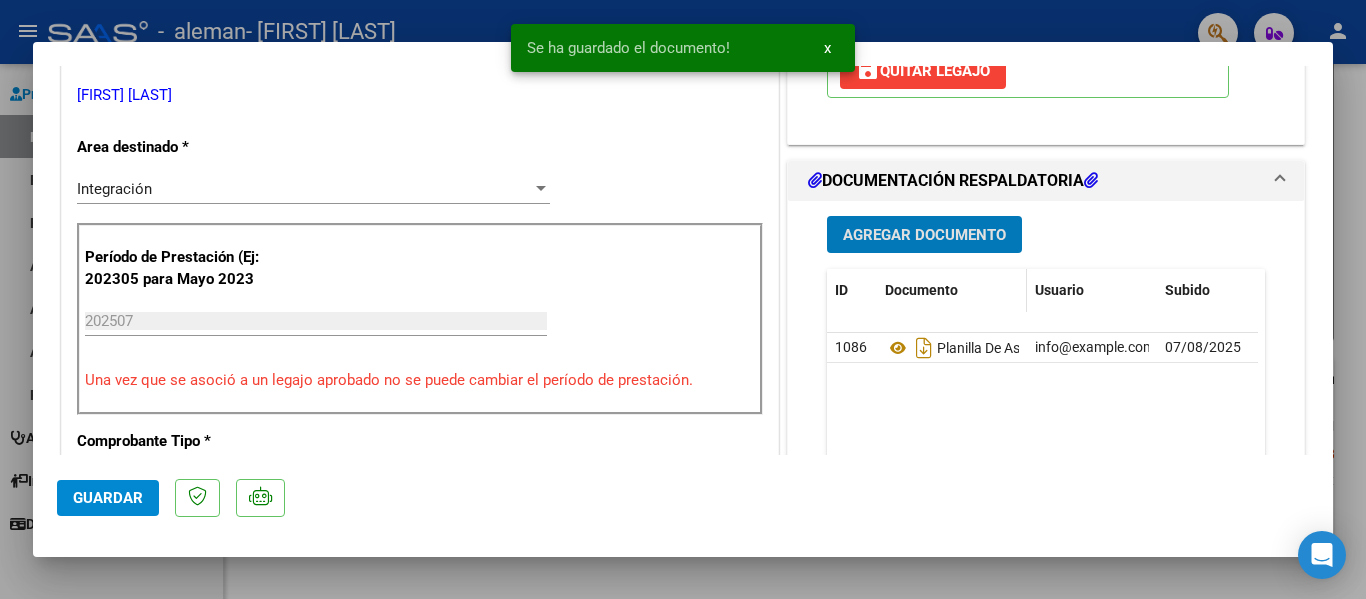 scroll, scrollTop: 400, scrollLeft: 0, axis: vertical 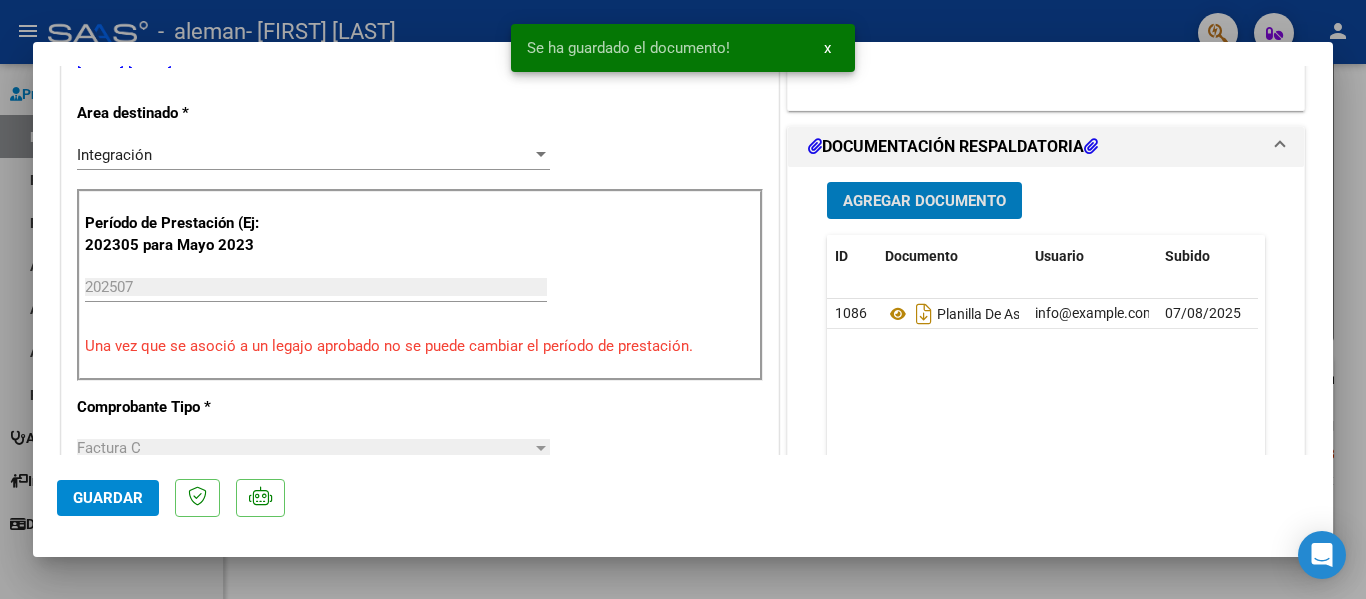 click on "Guardar" 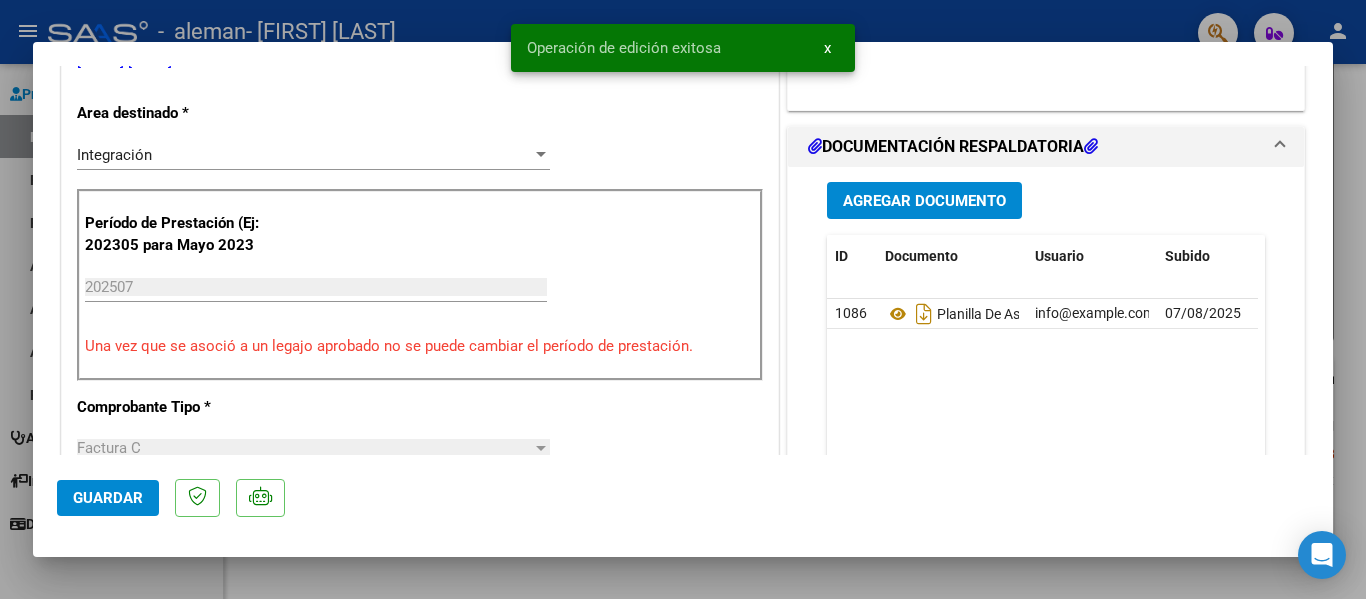 click on "x" at bounding box center (827, 48) 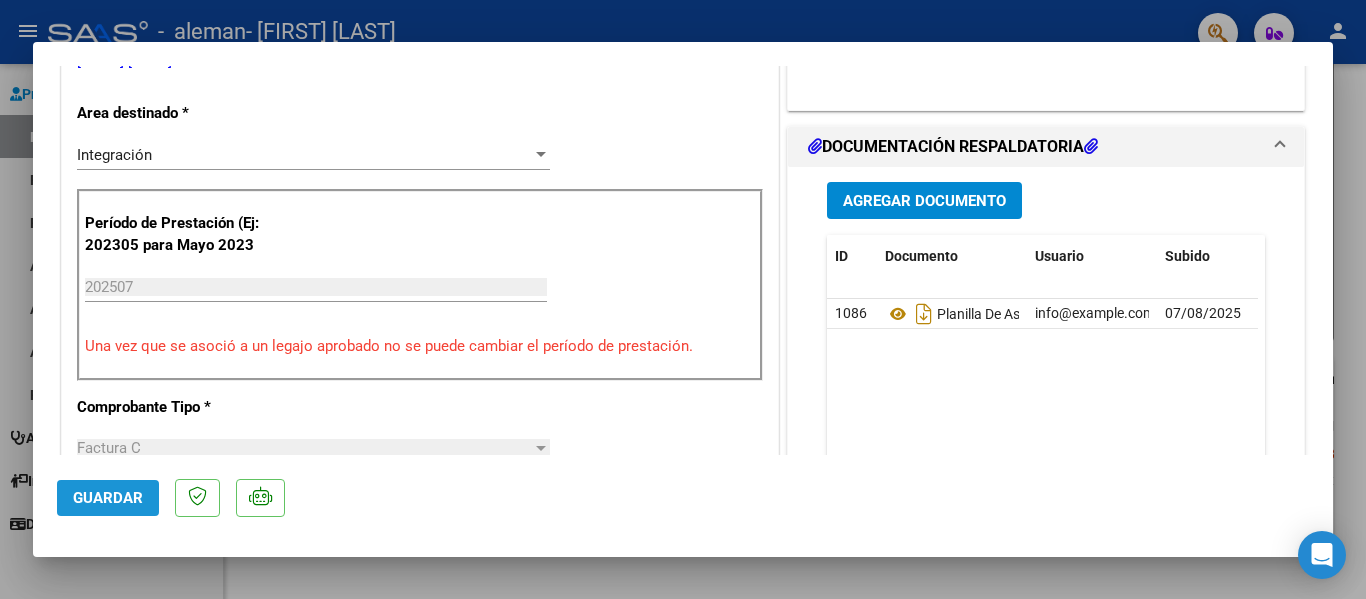 click on "Guardar" 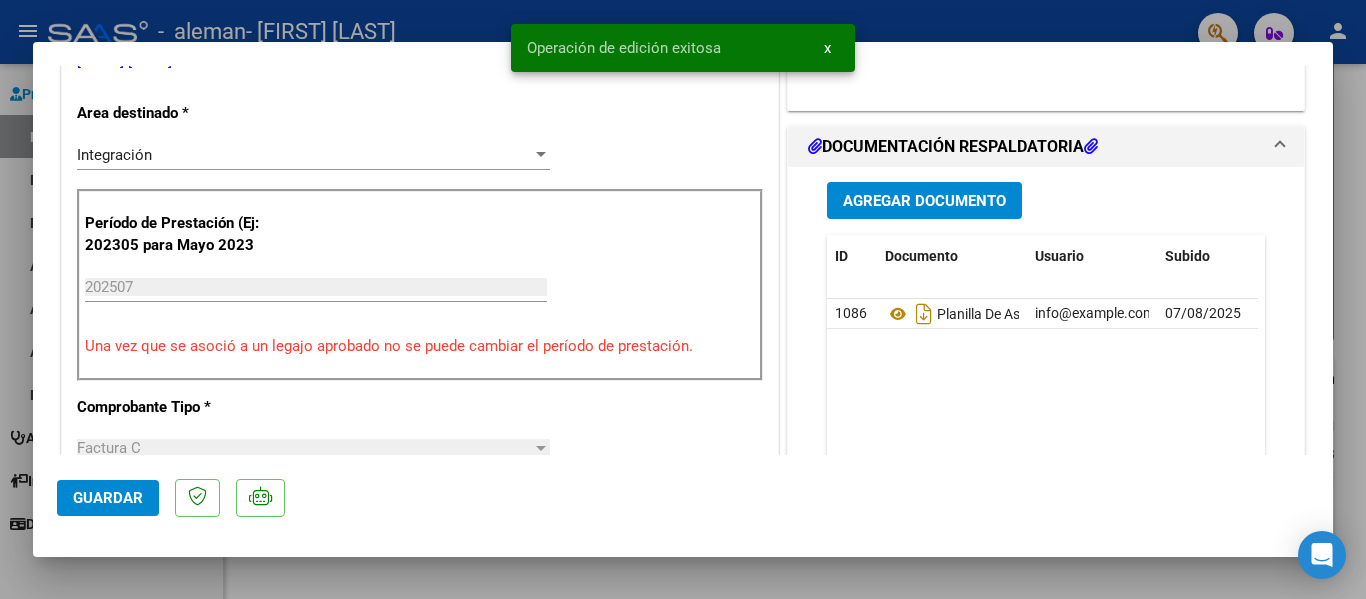 click at bounding box center (683, 299) 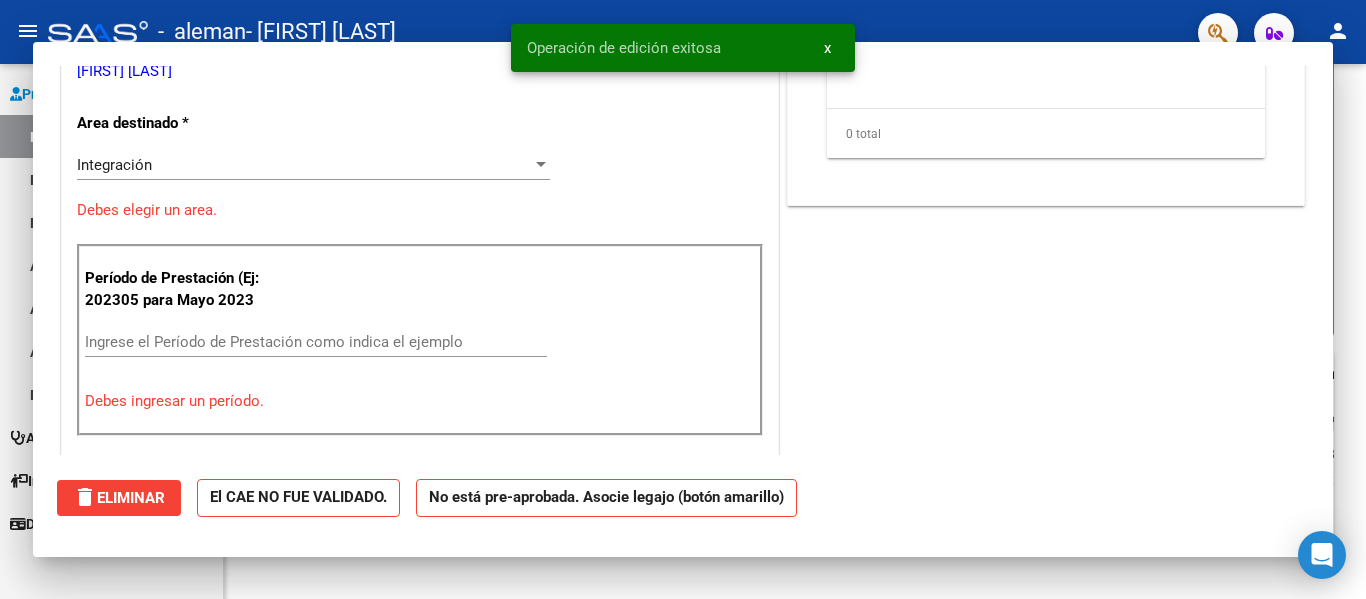 scroll, scrollTop: 410, scrollLeft: 0, axis: vertical 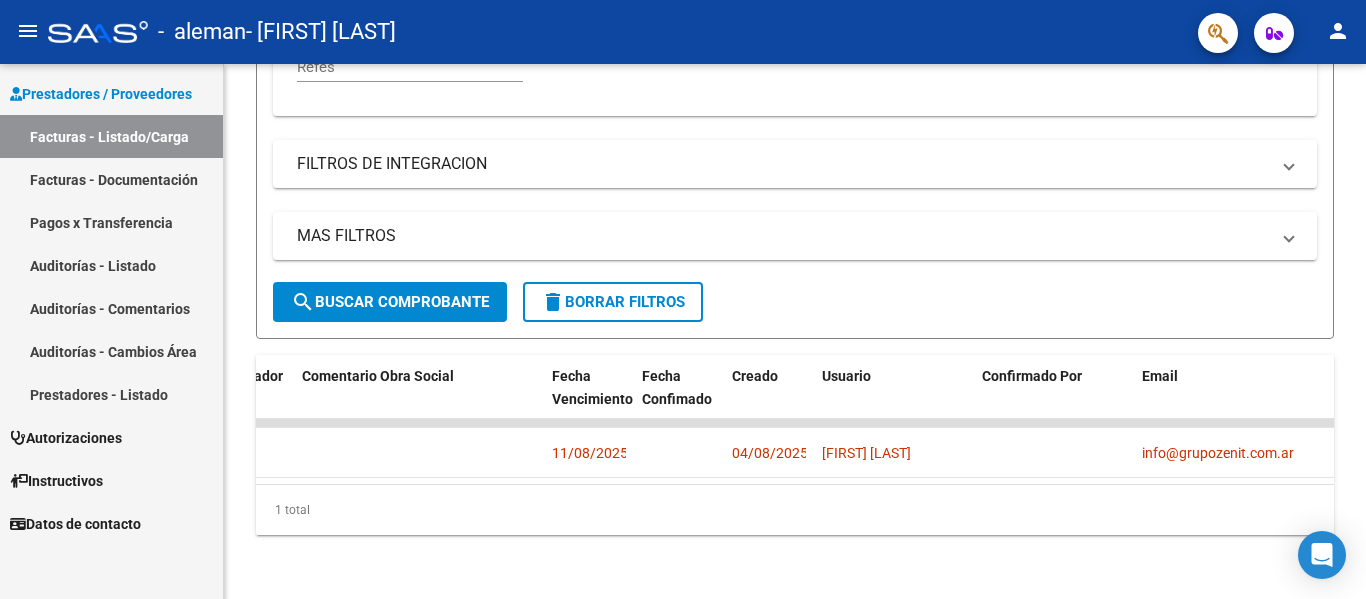 click on "Facturas - Listado/Carga" at bounding box center [111, 136] 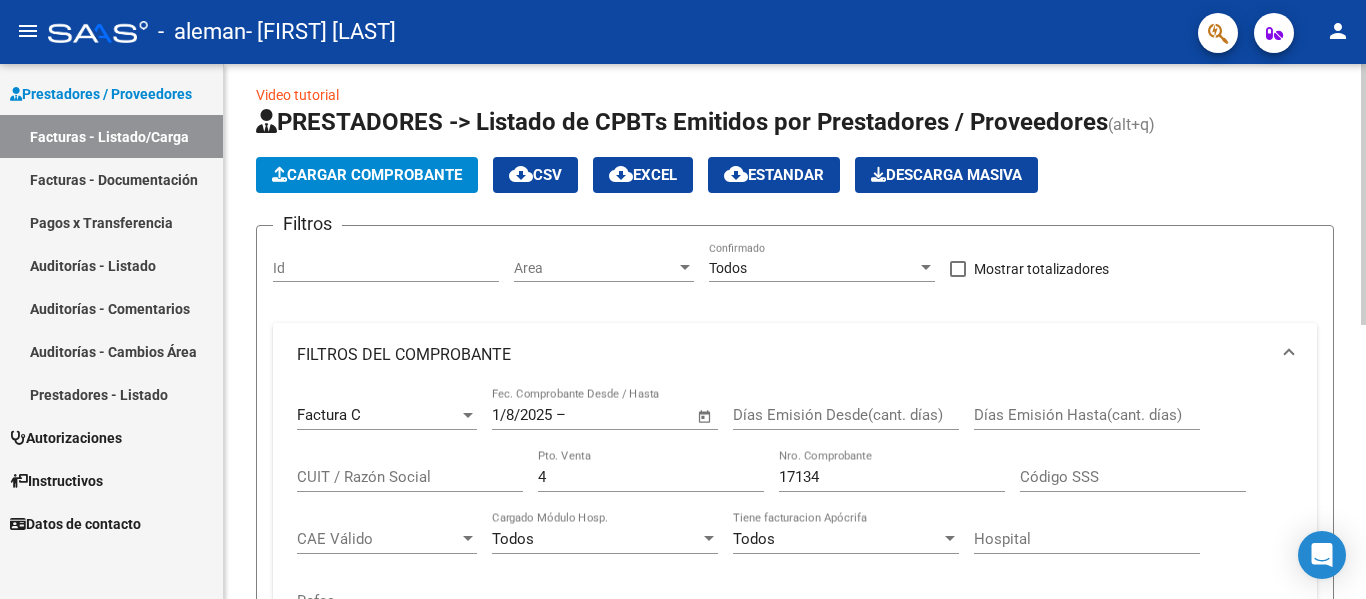 scroll, scrollTop: 0, scrollLeft: 0, axis: both 